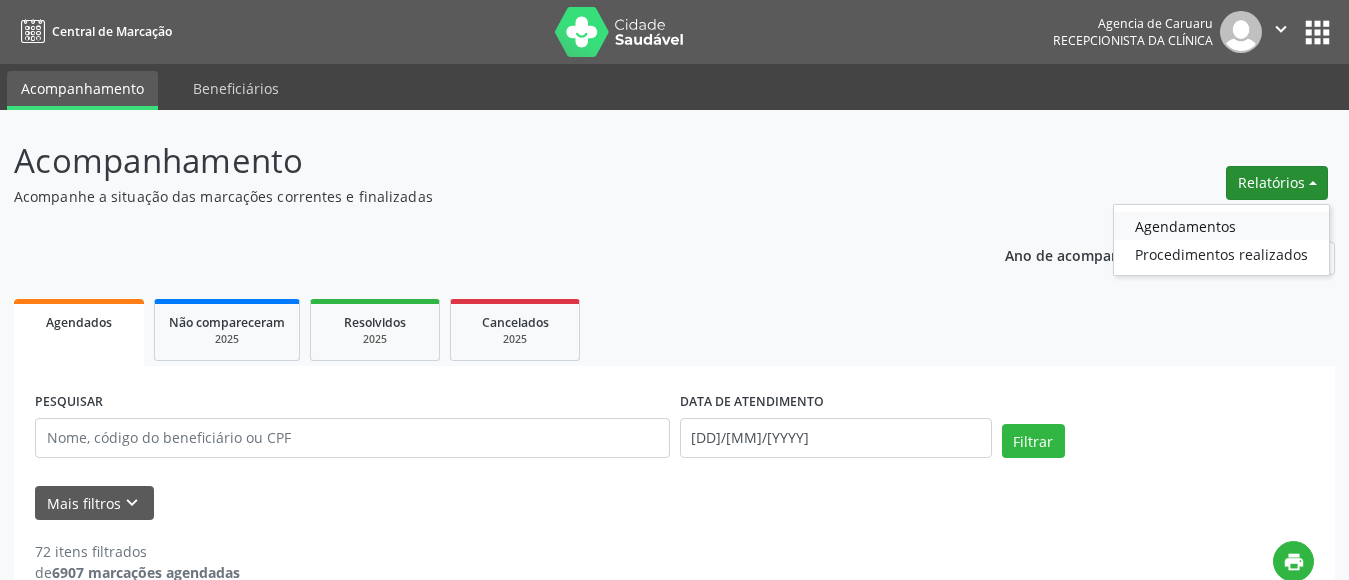 scroll, scrollTop: 0, scrollLeft: 0, axis: both 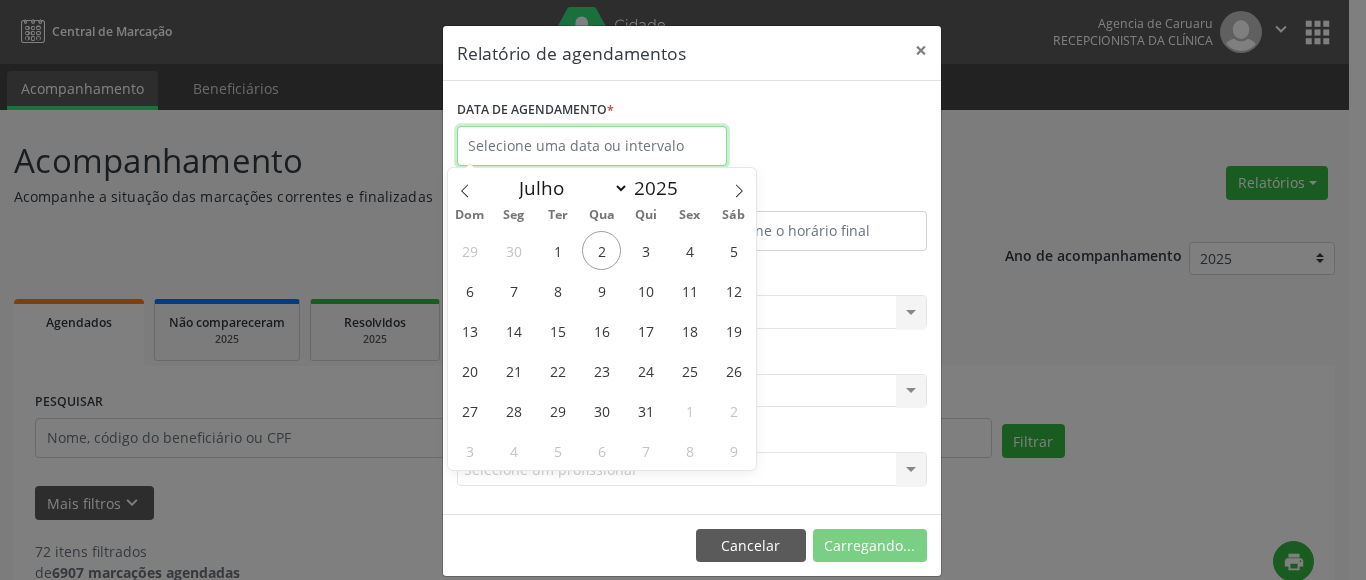 click at bounding box center [592, 146] 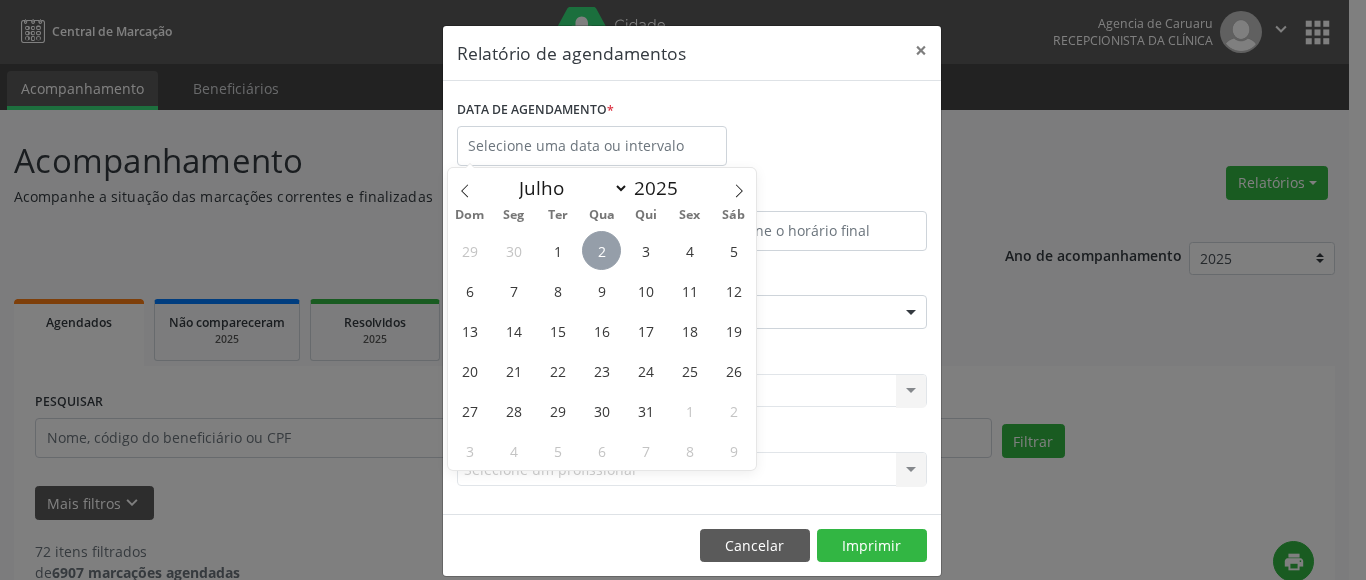 click on "2" at bounding box center (601, 250) 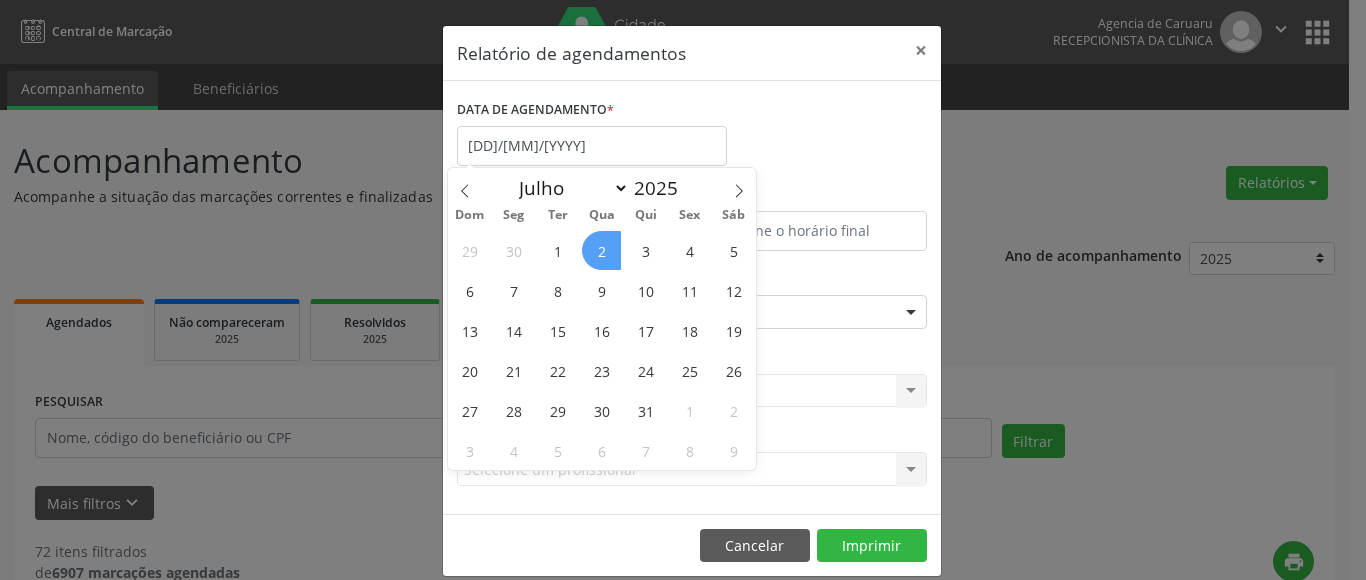 click on "2" at bounding box center [601, 250] 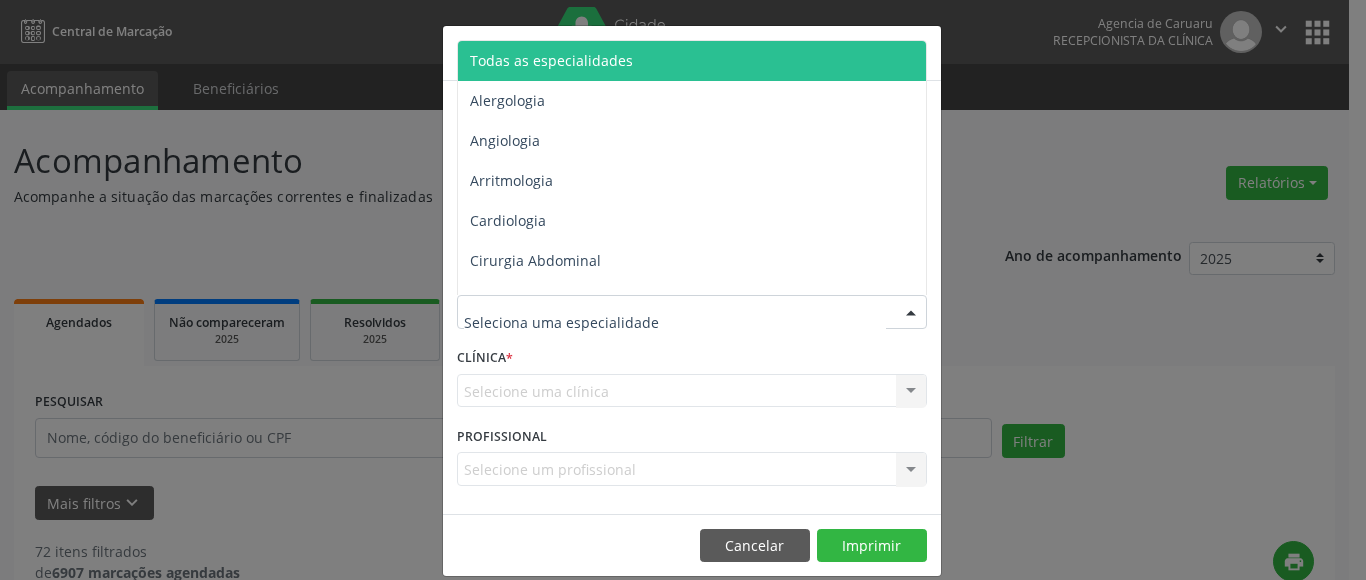 click on "Todas as especialidades" at bounding box center (551, 60) 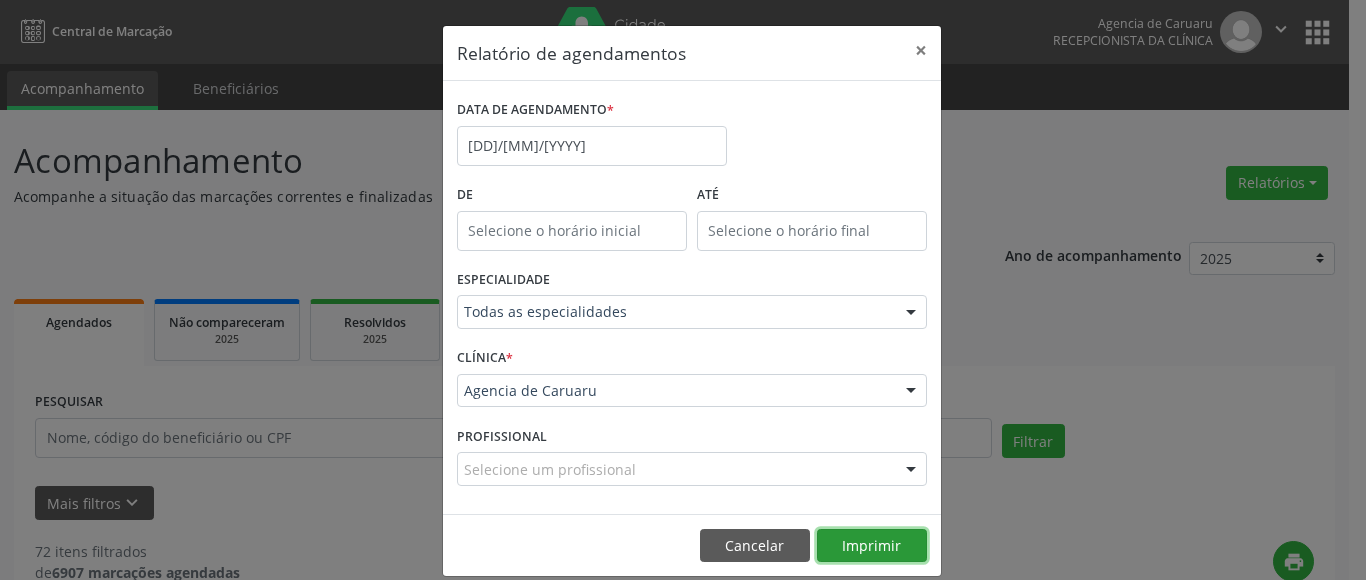 click on "Imprimir" at bounding box center [872, 546] 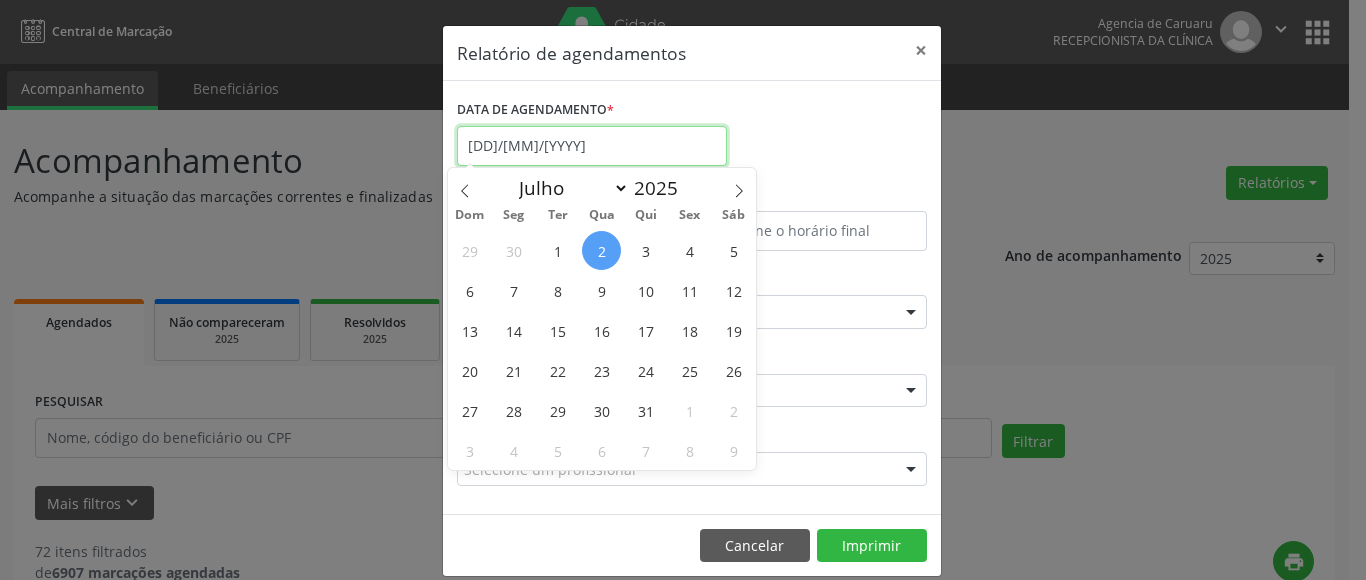 click on "[DD]/[MM]/[YYYY]" at bounding box center [592, 146] 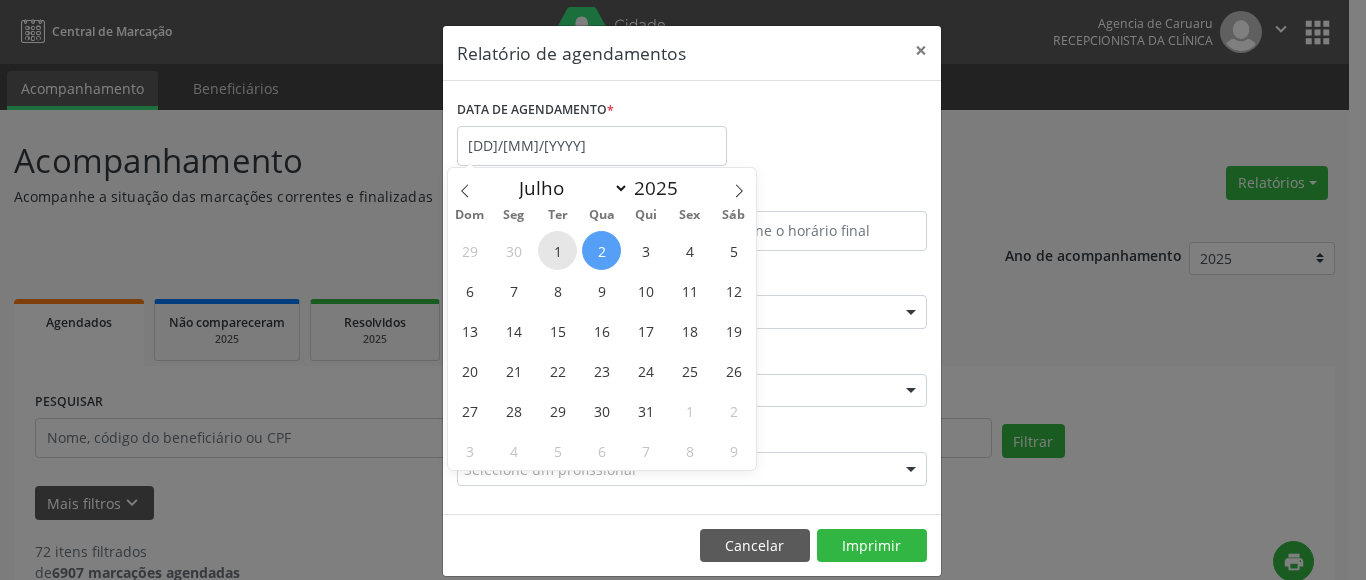 click on "1" at bounding box center (557, 250) 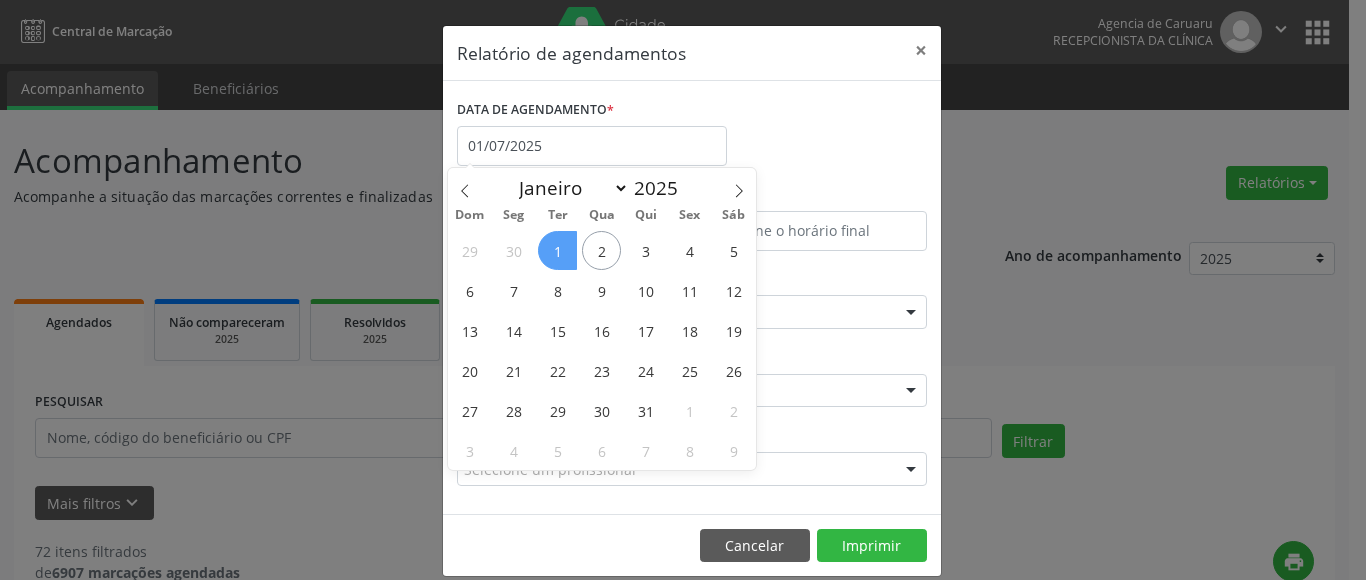 click on "1" at bounding box center (557, 250) 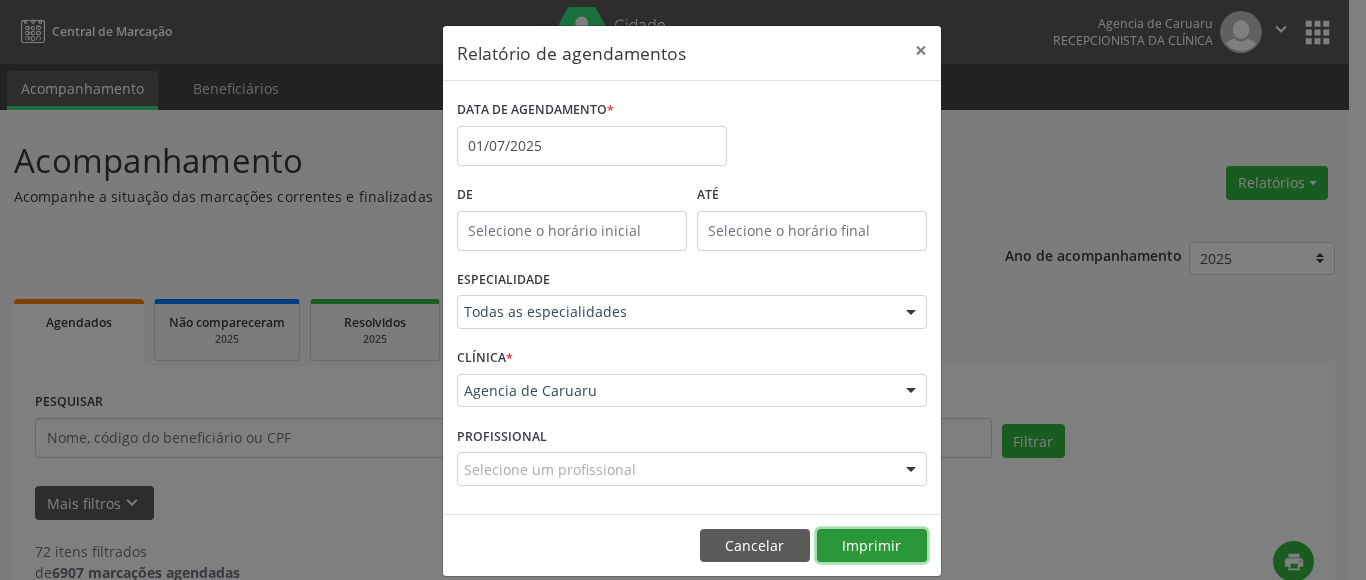 click on "Imprimir" at bounding box center [872, 546] 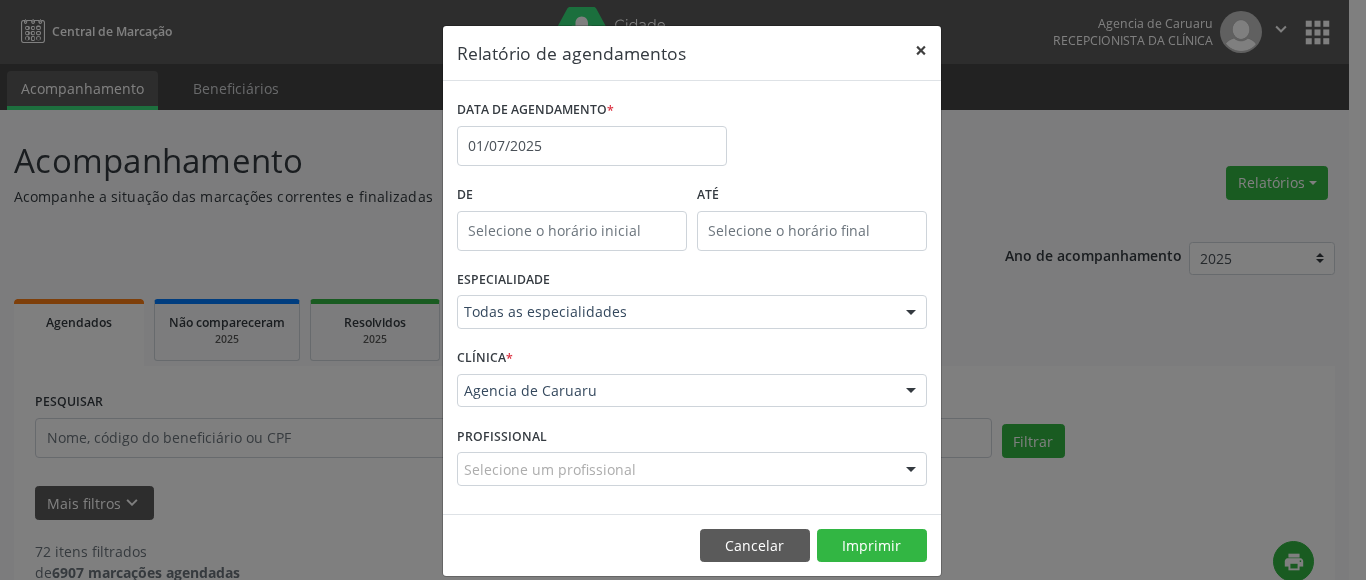 click on "×" at bounding box center (921, 50) 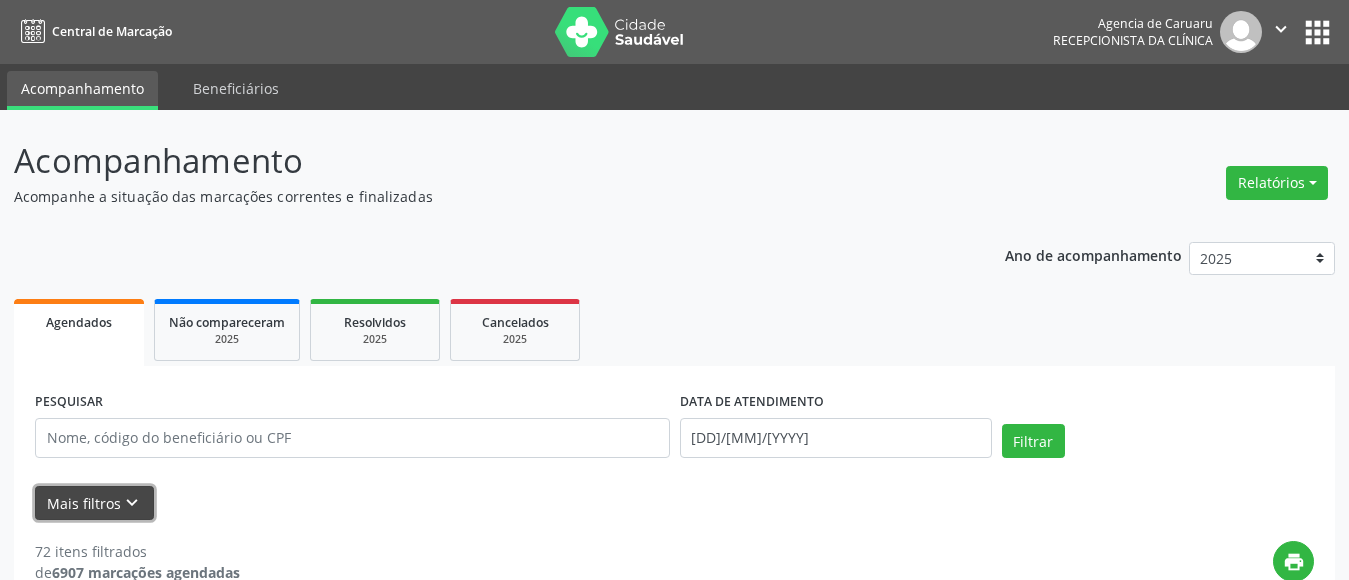 click on "keyboard_arrow_down" at bounding box center (132, 503) 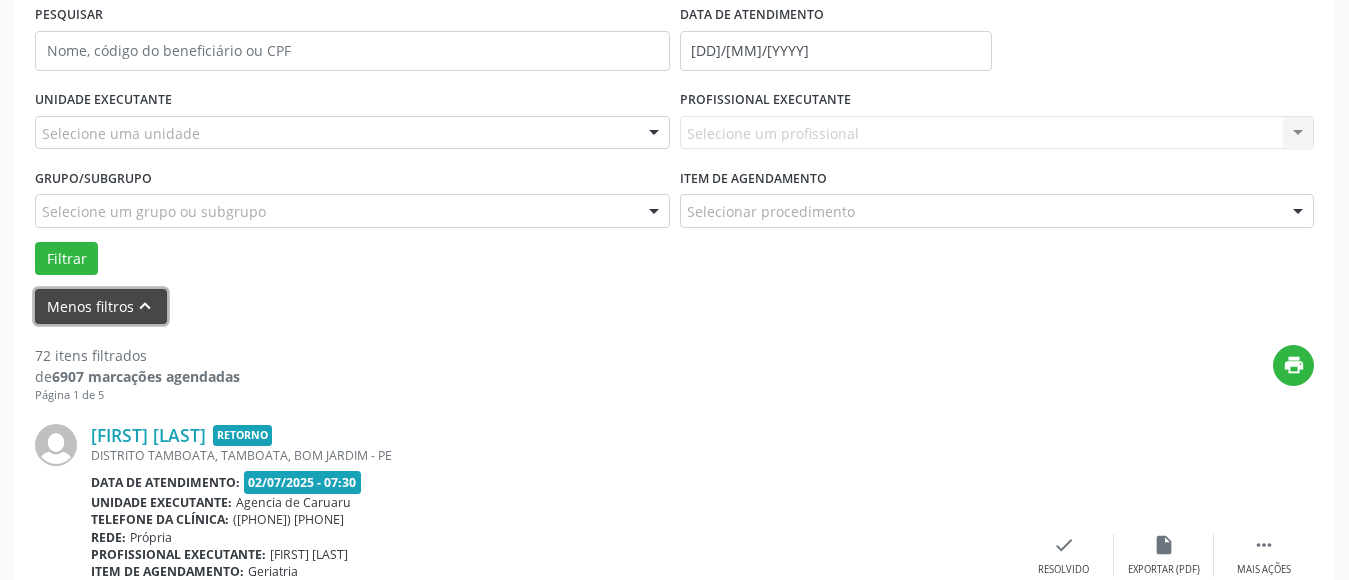 scroll, scrollTop: 400, scrollLeft: 0, axis: vertical 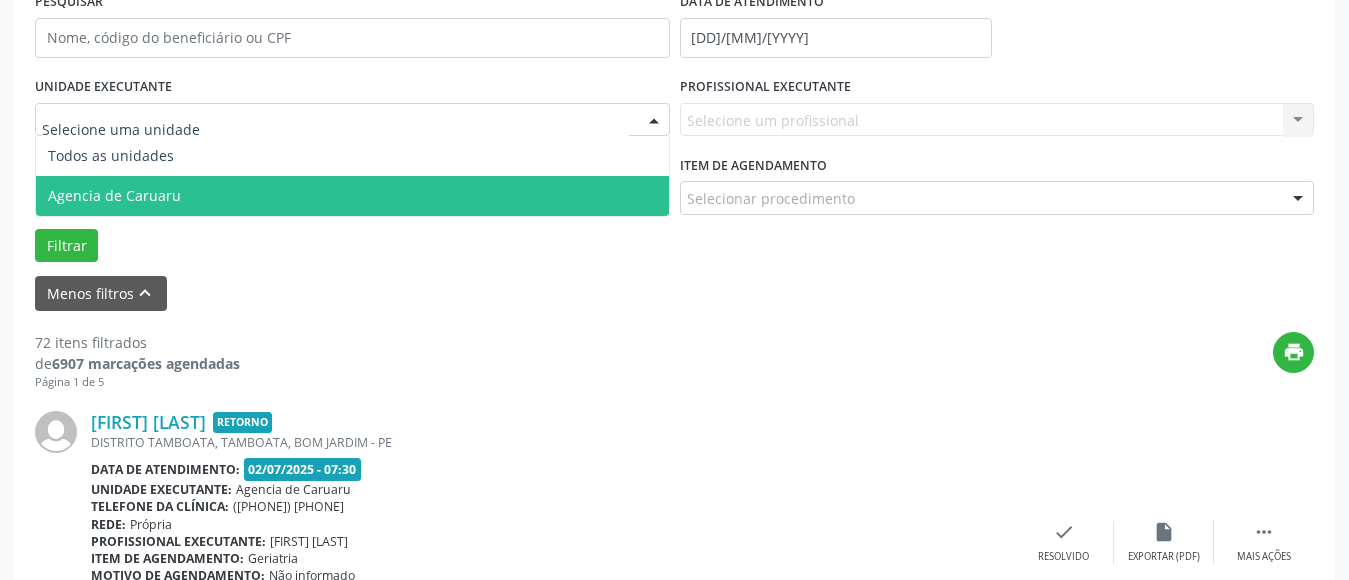click on "Agencia de Caruaru" at bounding box center [114, 195] 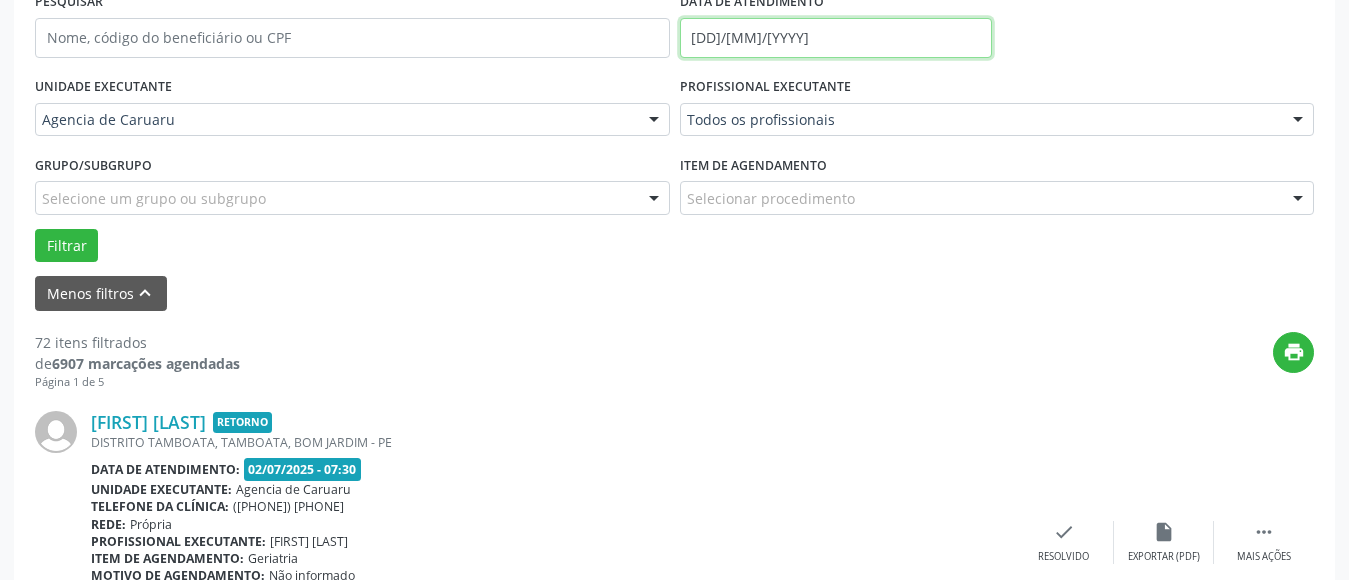 click on "[DD]/[MM]/[YYYY]" at bounding box center (836, 38) 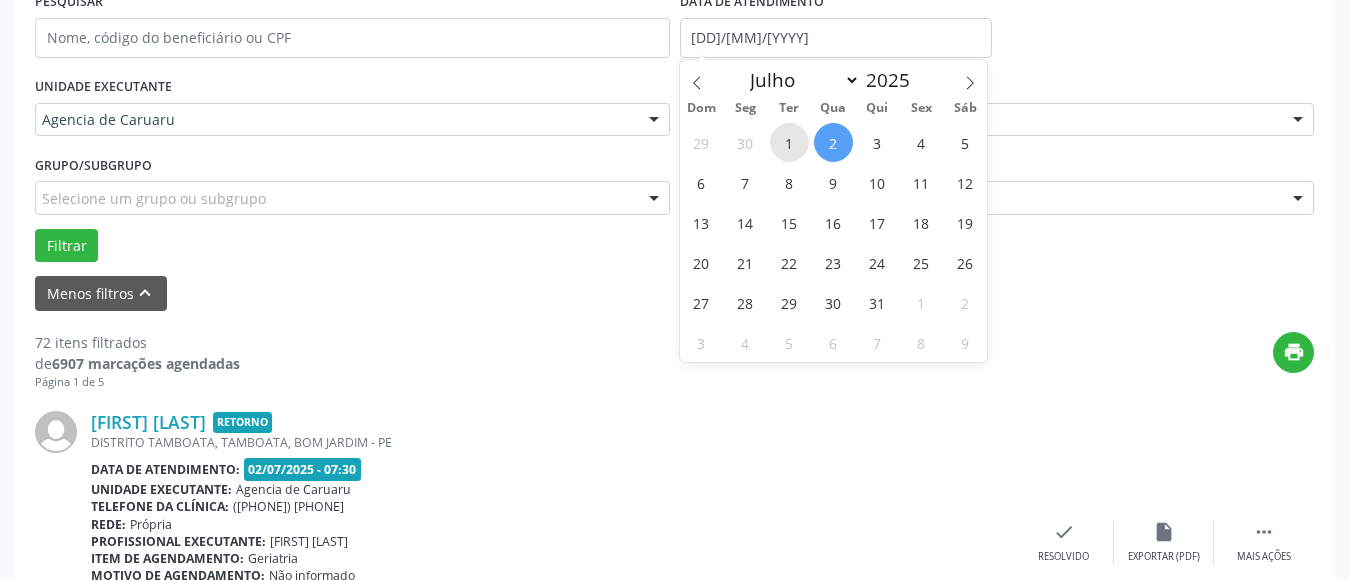 click on "1" at bounding box center (789, 142) 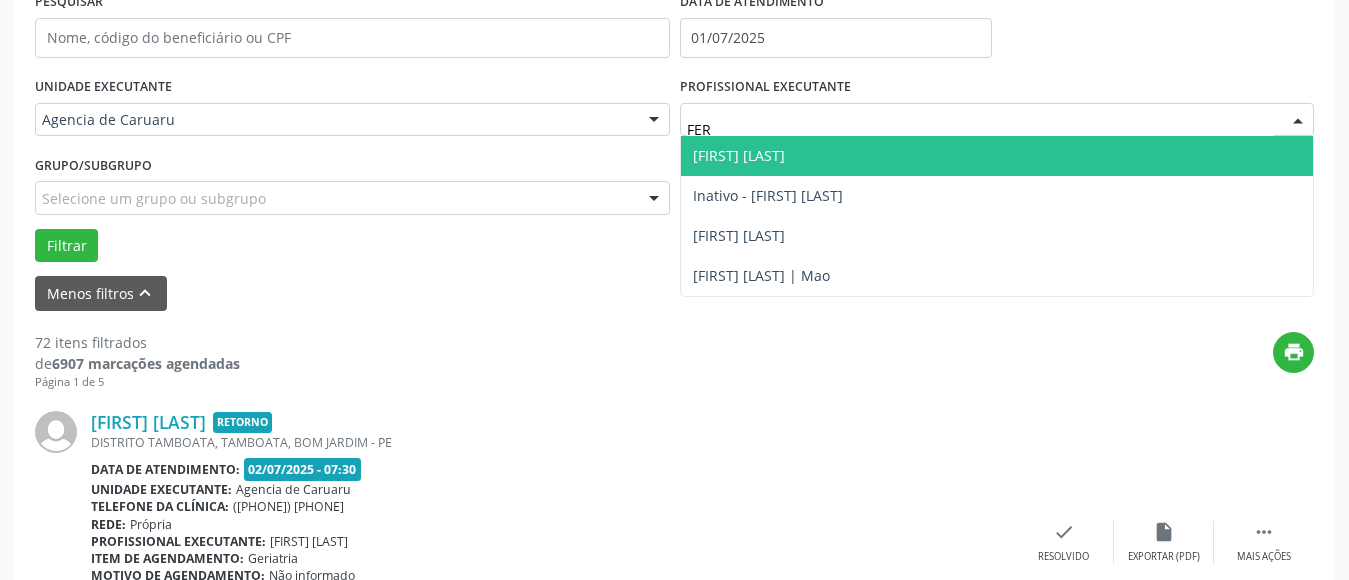 click on "[FIRST] [LAST]" at bounding box center [739, 155] 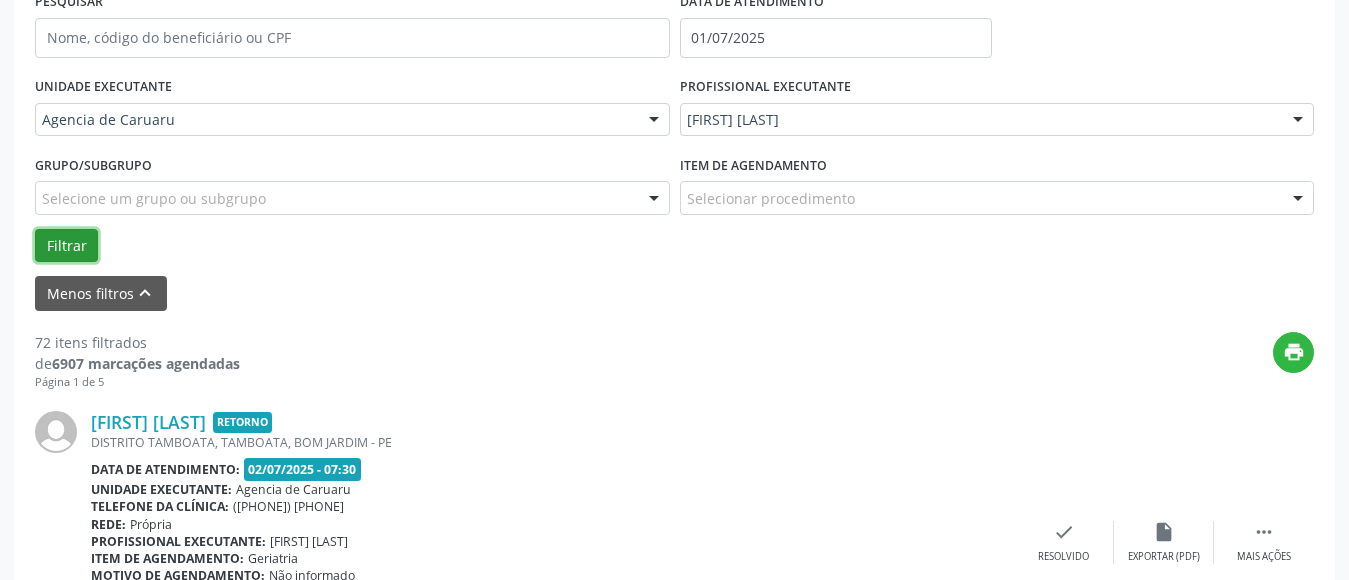 click on "Filtrar" at bounding box center (66, 246) 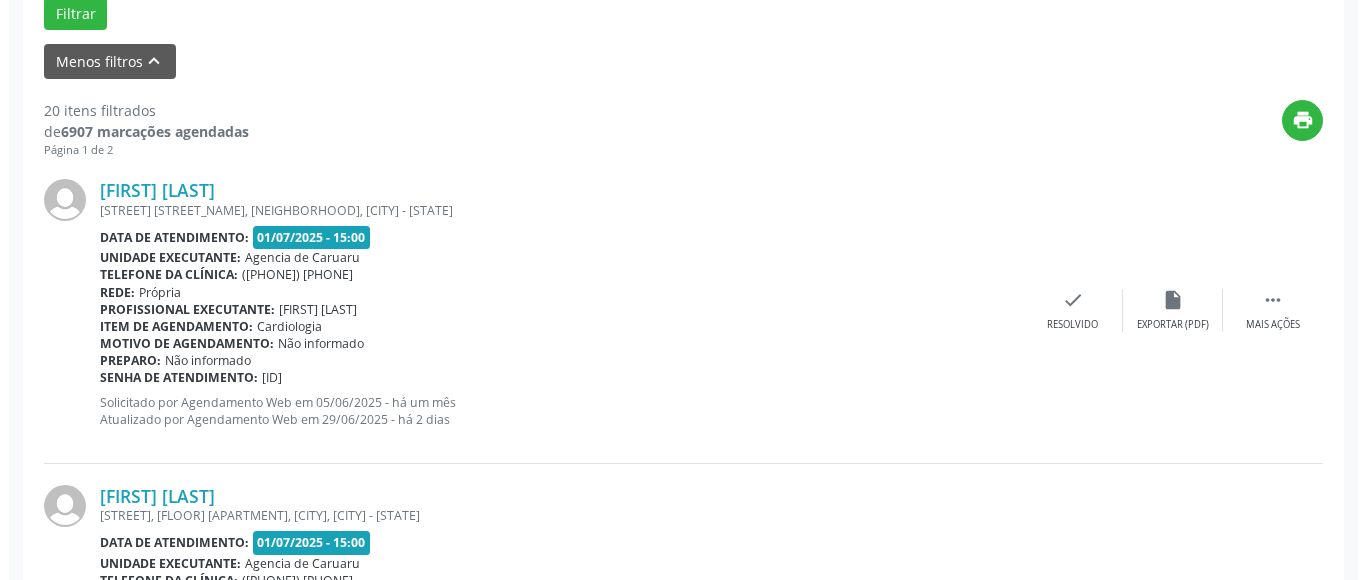 scroll, scrollTop: 600, scrollLeft: 0, axis: vertical 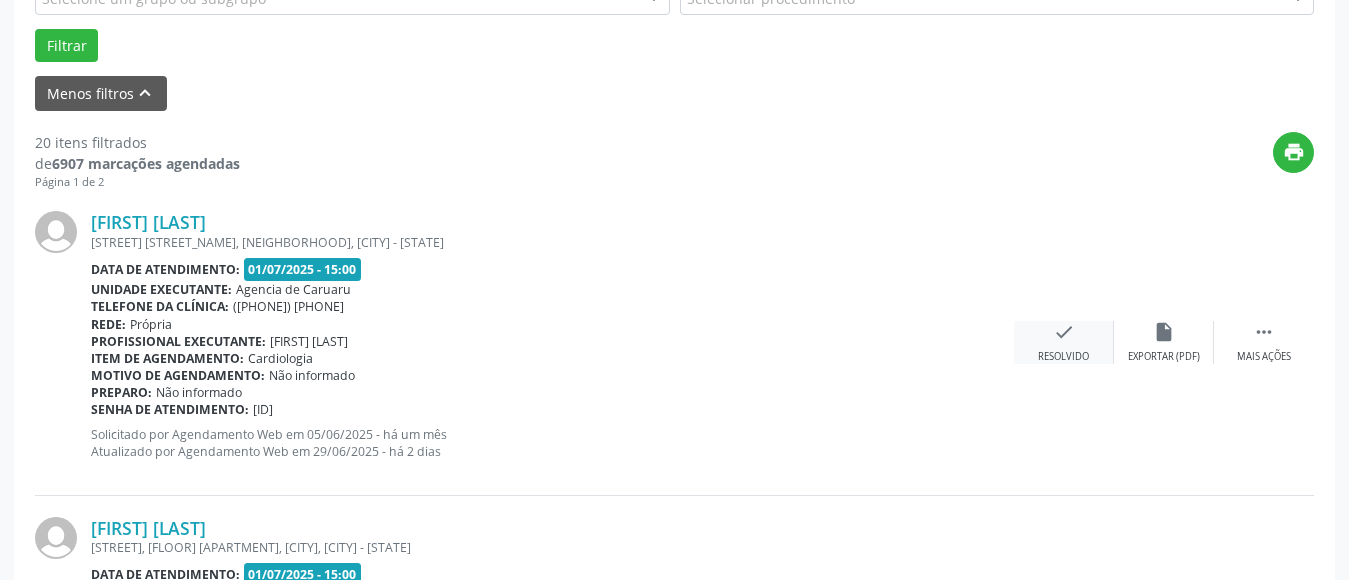 click on "check" at bounding box center (1164, 332) 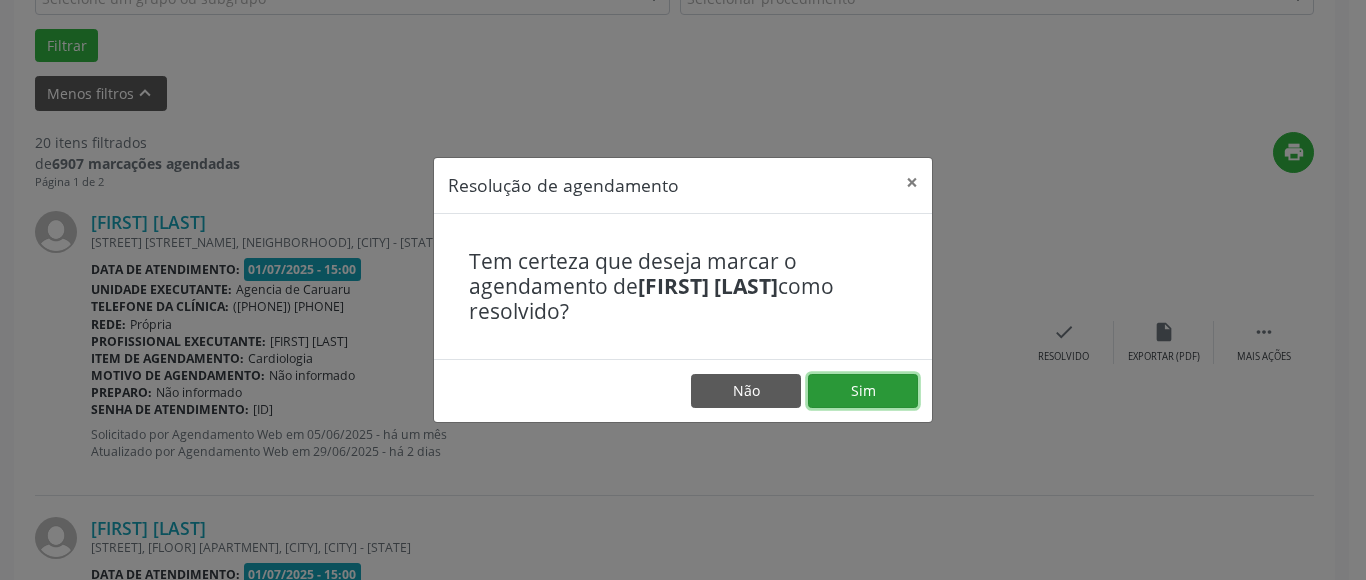 click on "Sim" at bounding box center (863, 391) 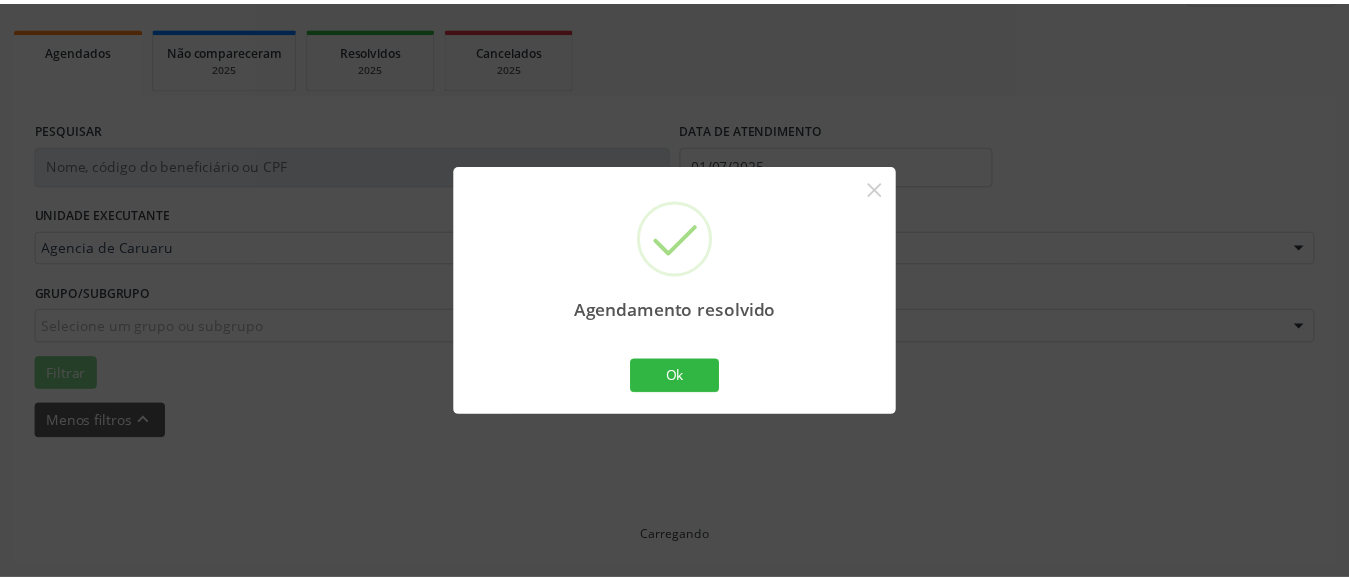 scroll, scrollTop: 272, scrollLeft: 0, axis: vertical 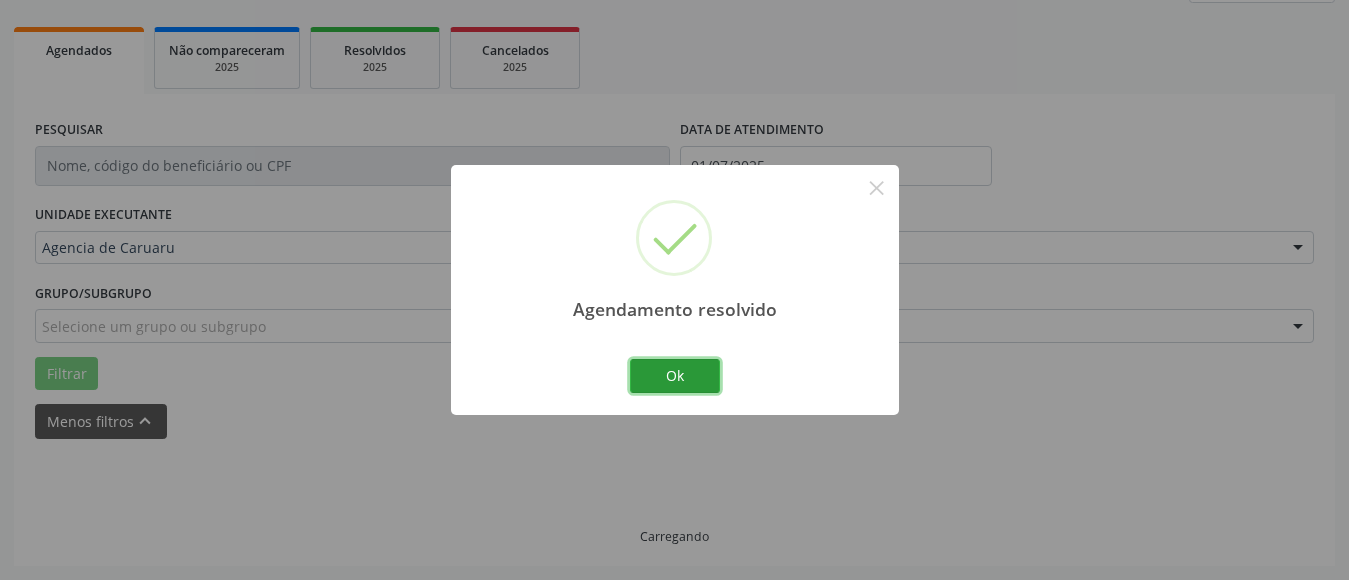 click on "Ok" at bounding box center (675, 376) 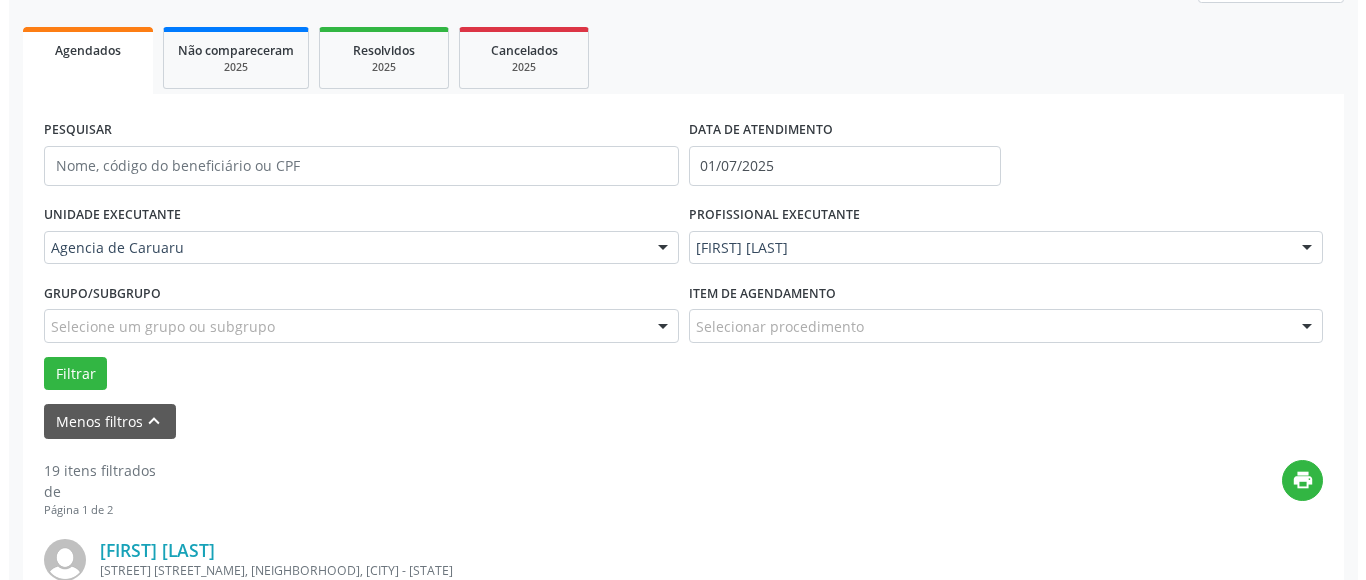 scroll, scrollTop: 600, scrollLeft: 0, axis: vertical 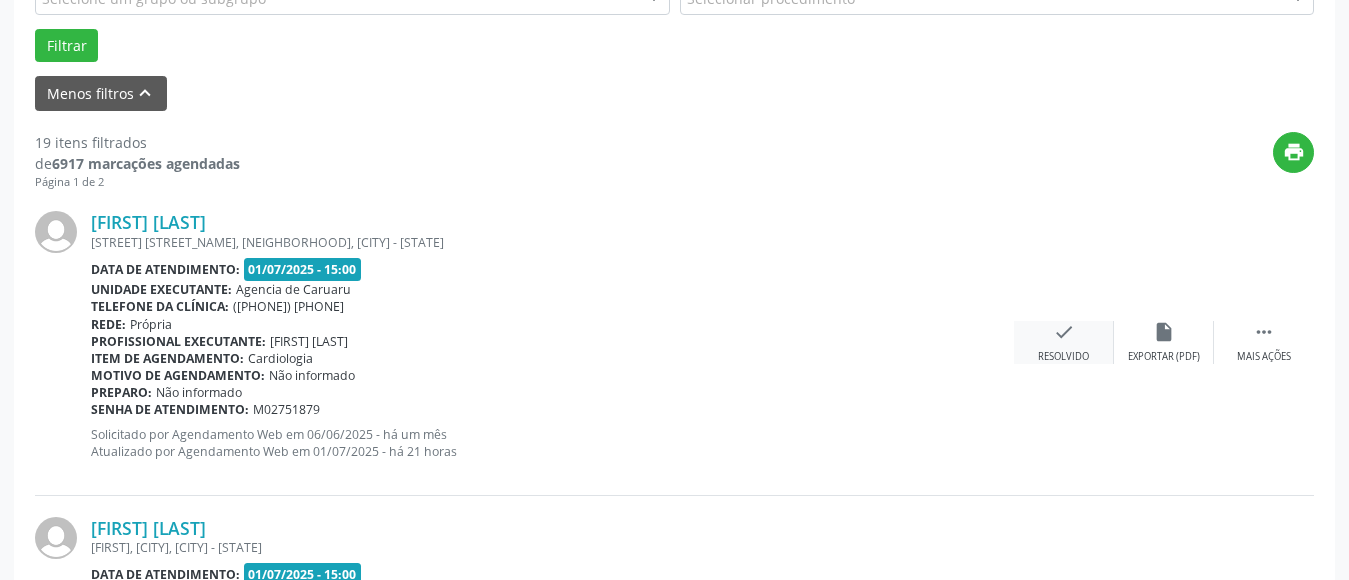 click on "check
Resolvido" at bounding box center [1064, 342] 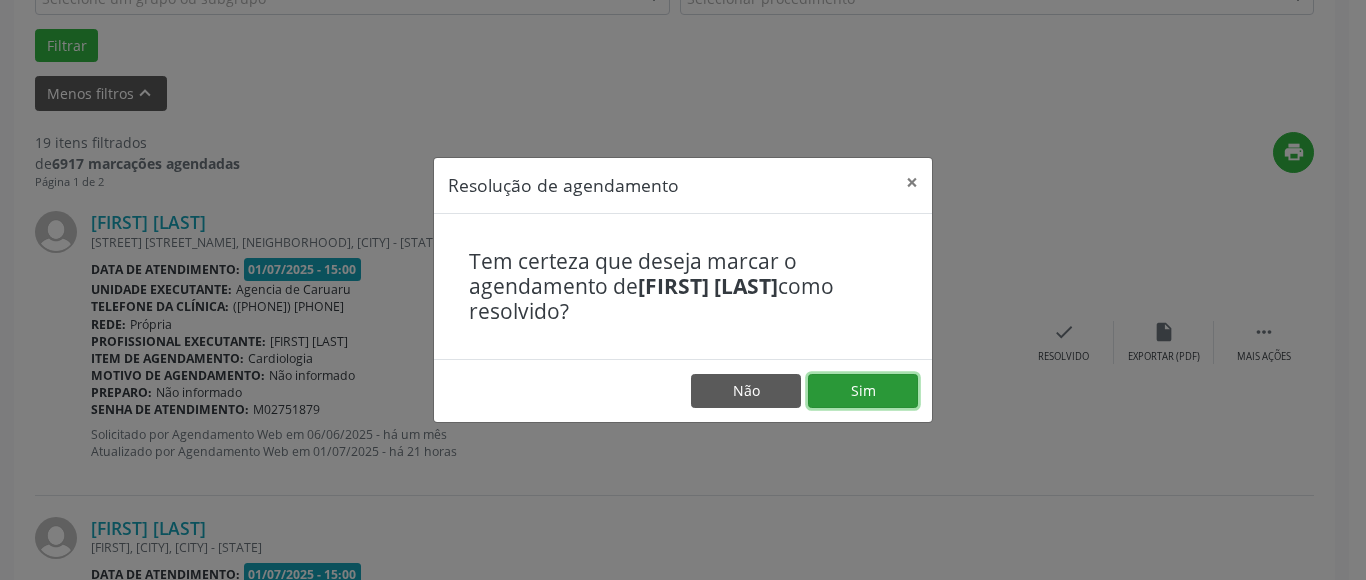 click on "Sim" at bounding box center (863, 391) 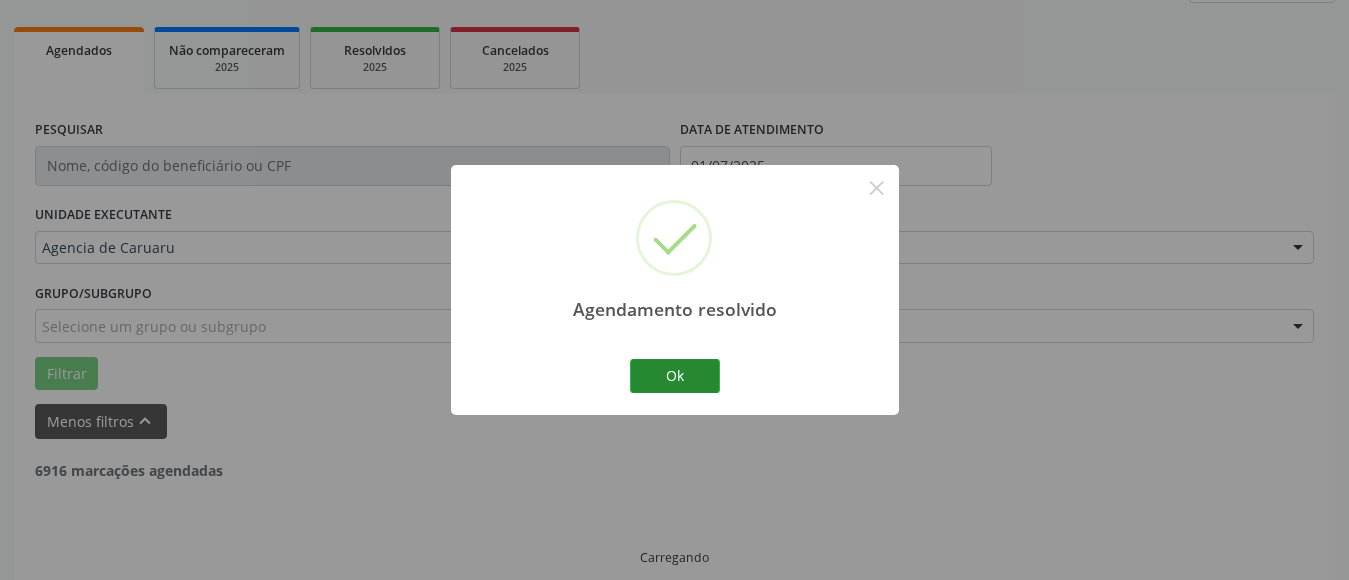 scroll, scrollTop: 293, scrollLeft: 0, axis: vertical 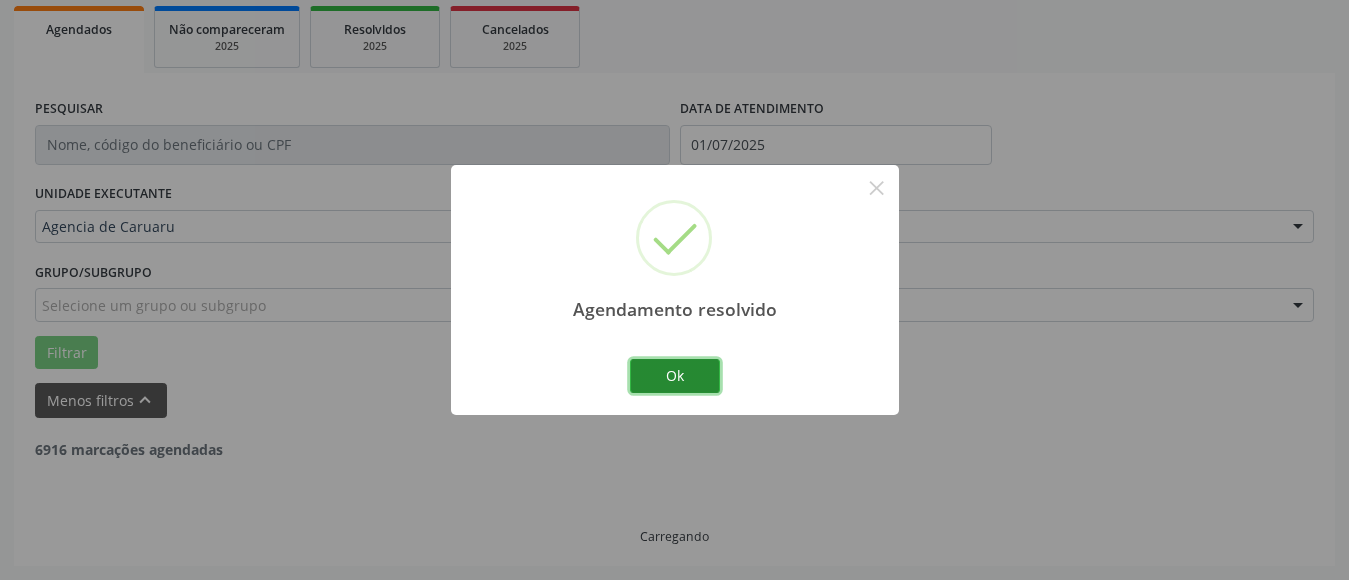 click on "Ok" at bounding box center (675, 376) 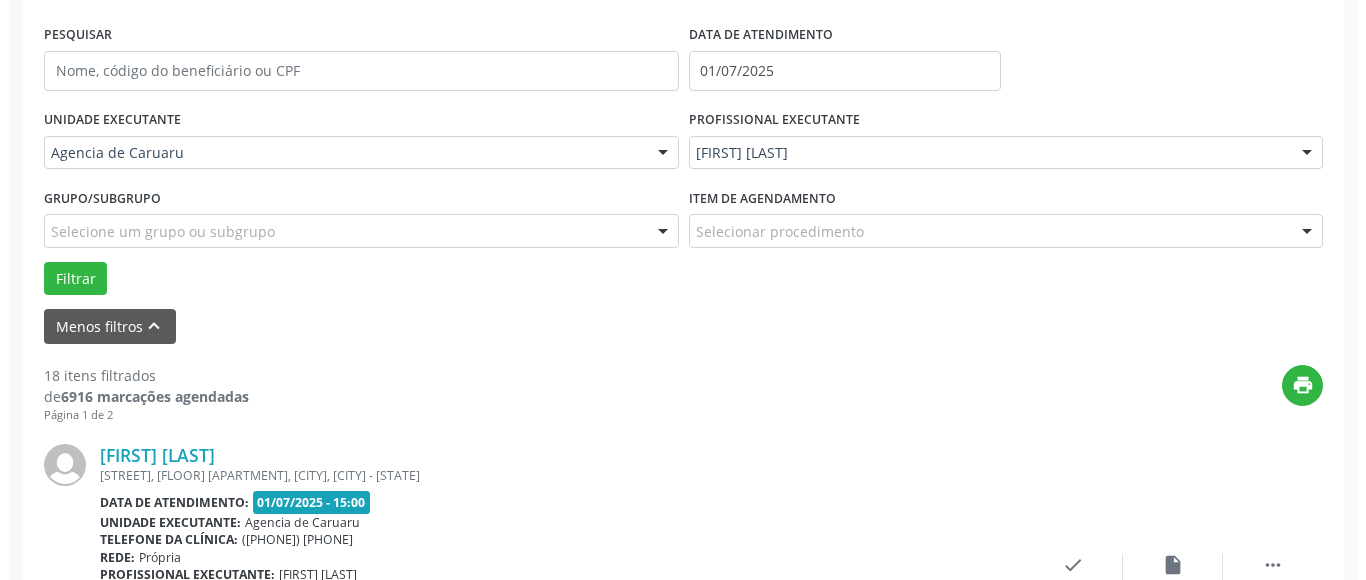 scroll, scrollTop: 493, scrollLeft: 0, axis: vertical 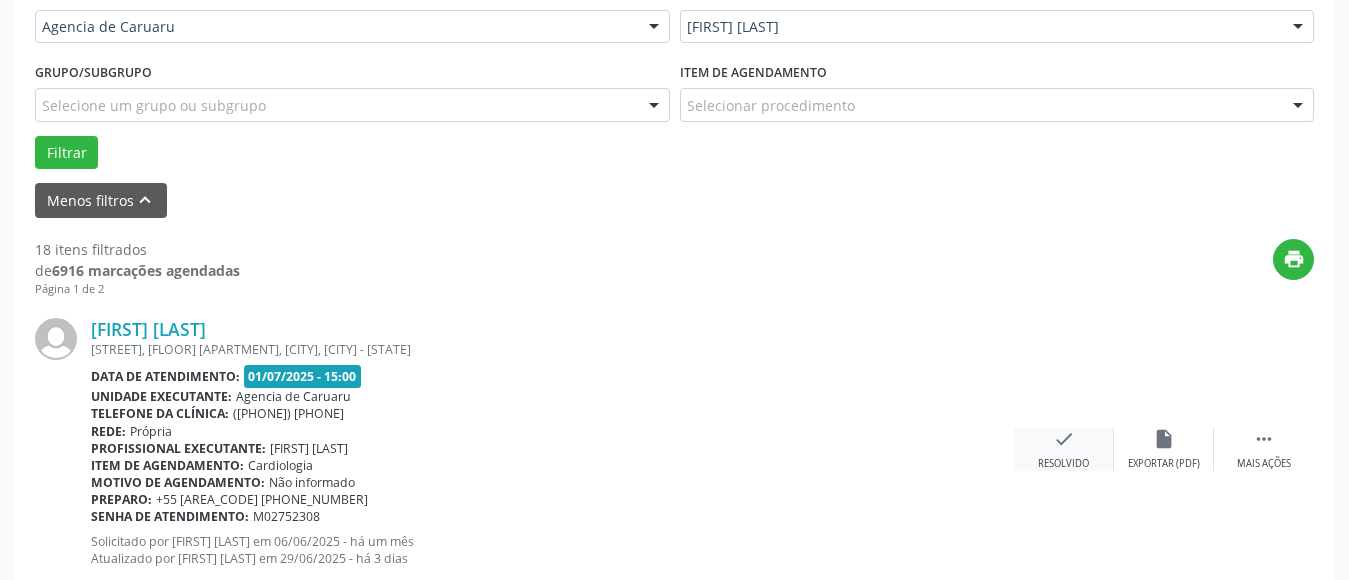 click on "check" at bounding box center (1164, 439) 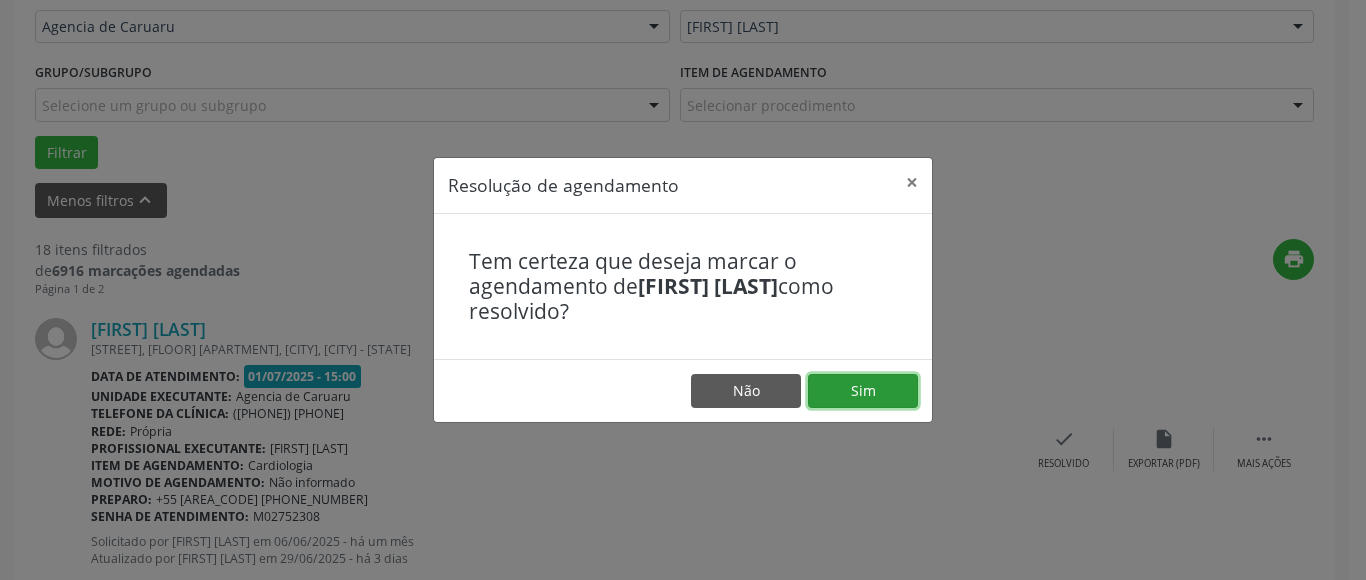 click on "Sim" at bounding box center [863, 391] 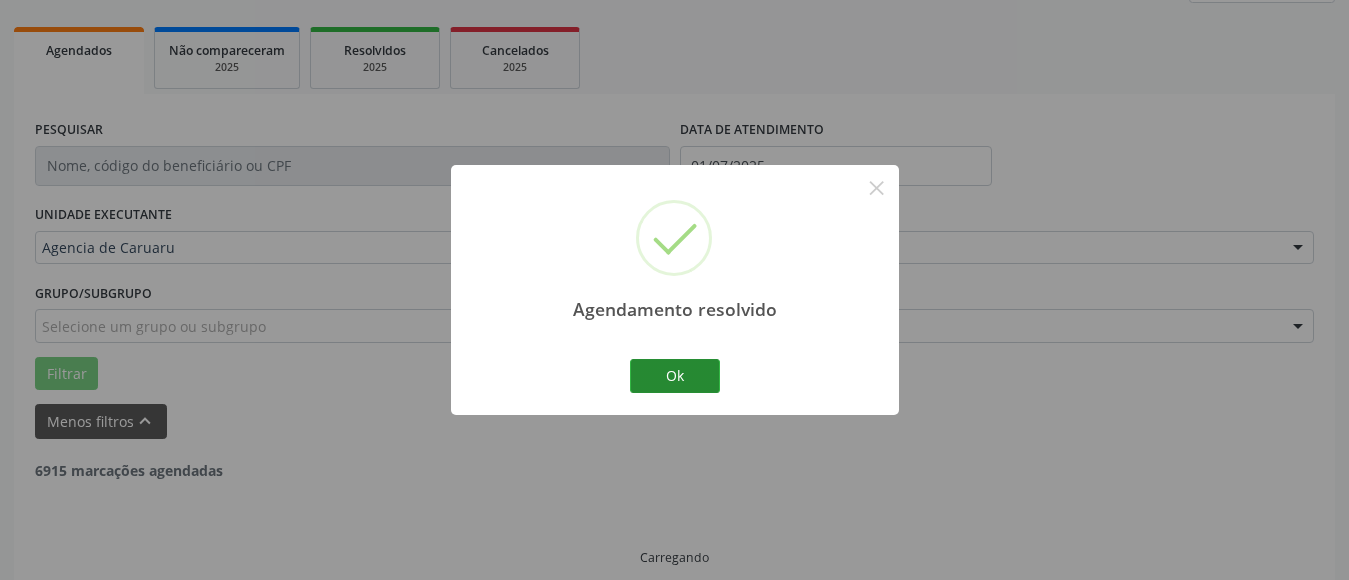 scroll, scrollTop: 293, scrollLeft: 0, axis: vertical 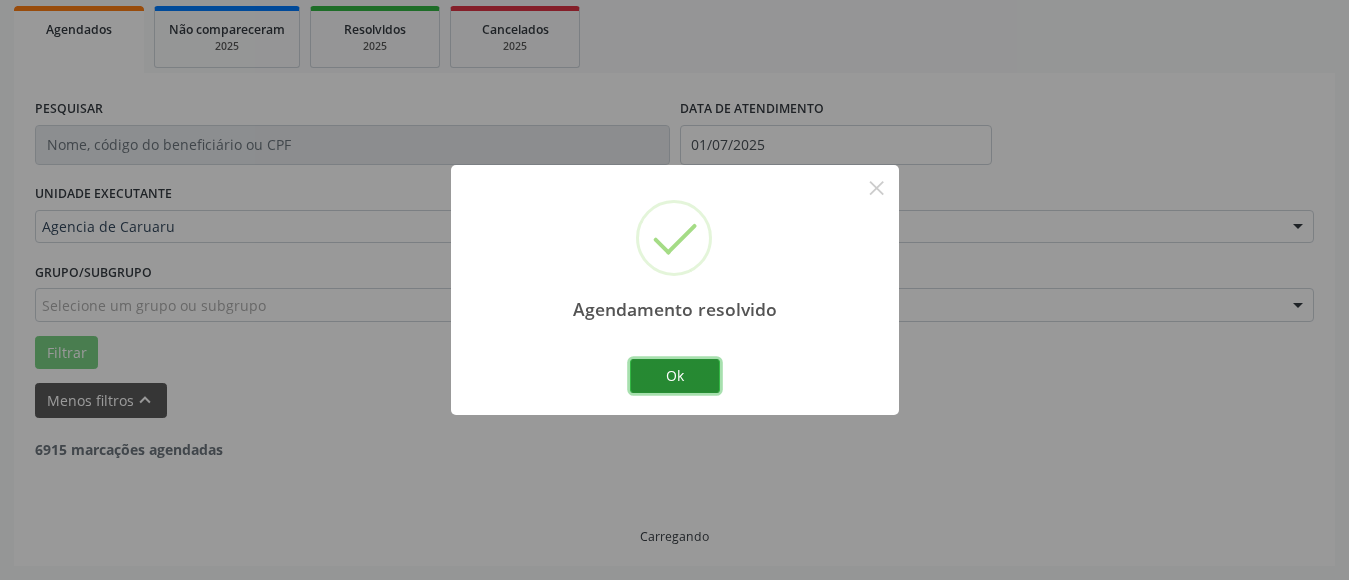 click on "Ok" at bounding box center [675, 376] 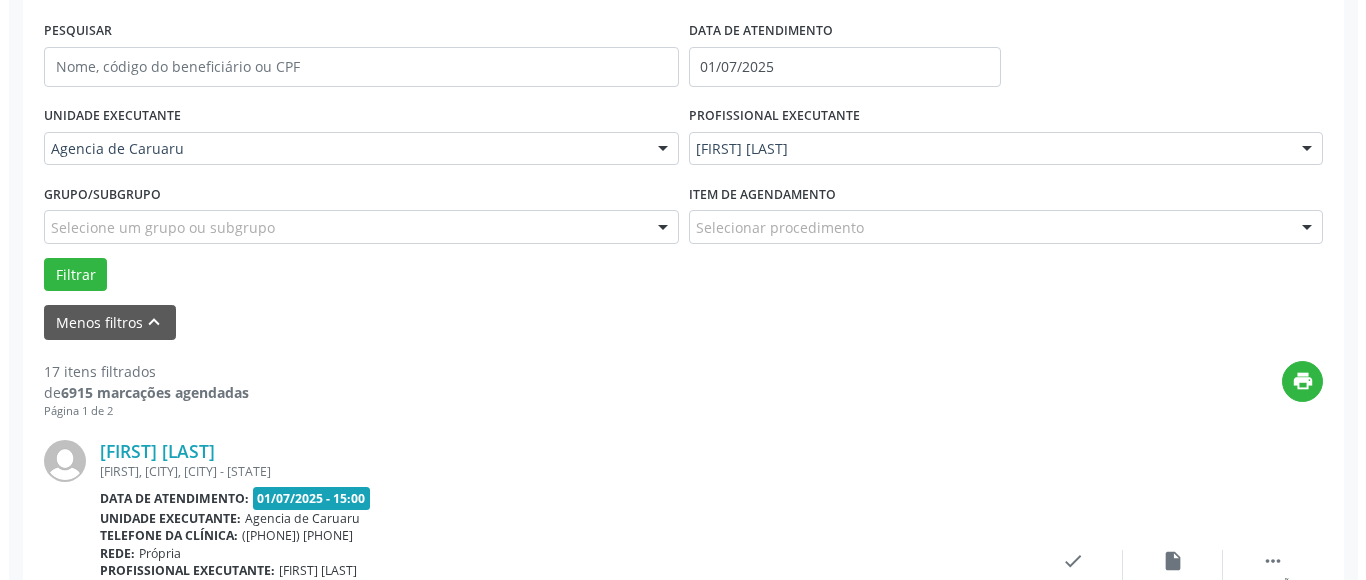 scroll, scrollTop: 393, scrollLeft: 0, axis: vertical 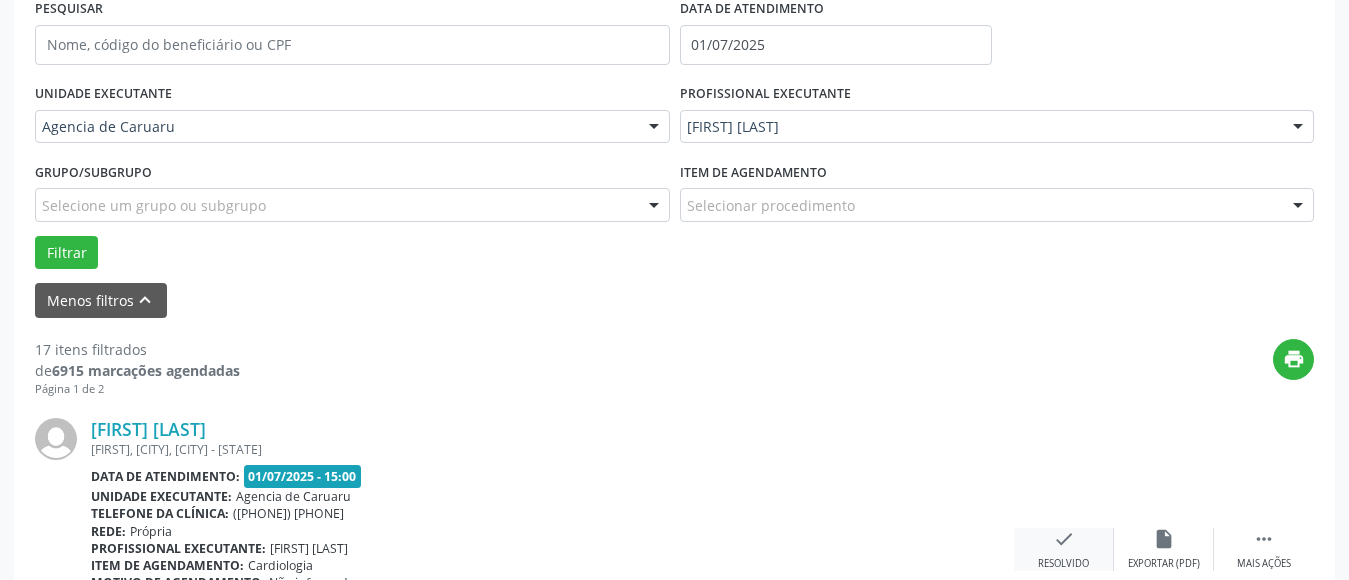 click on "check" at bounding box center (1164, 539) 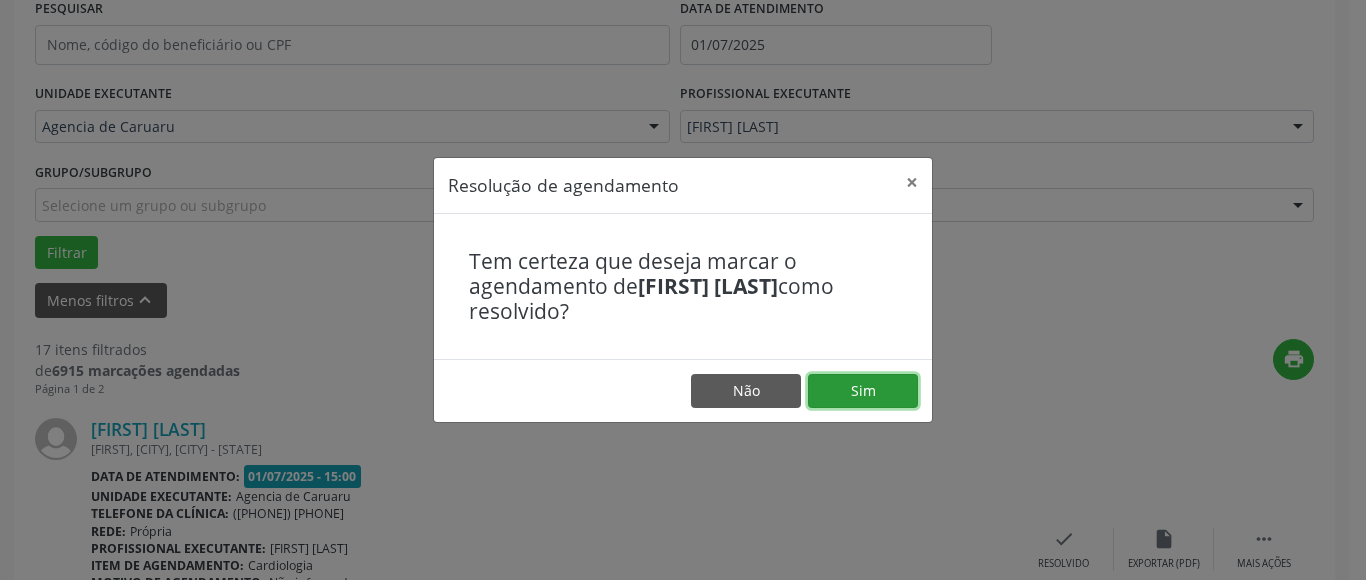 click on "Sim" at bounding box center [863, 391] 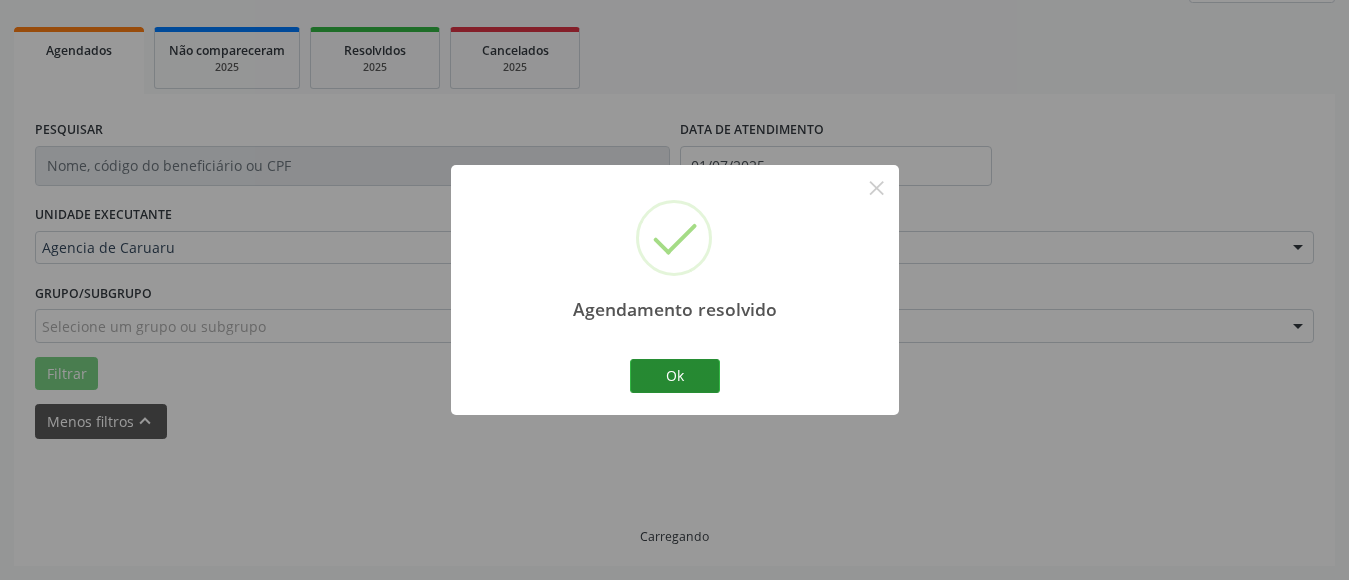 scroll, scrollTop: 293, scrollLeft: 0, axis: vertical 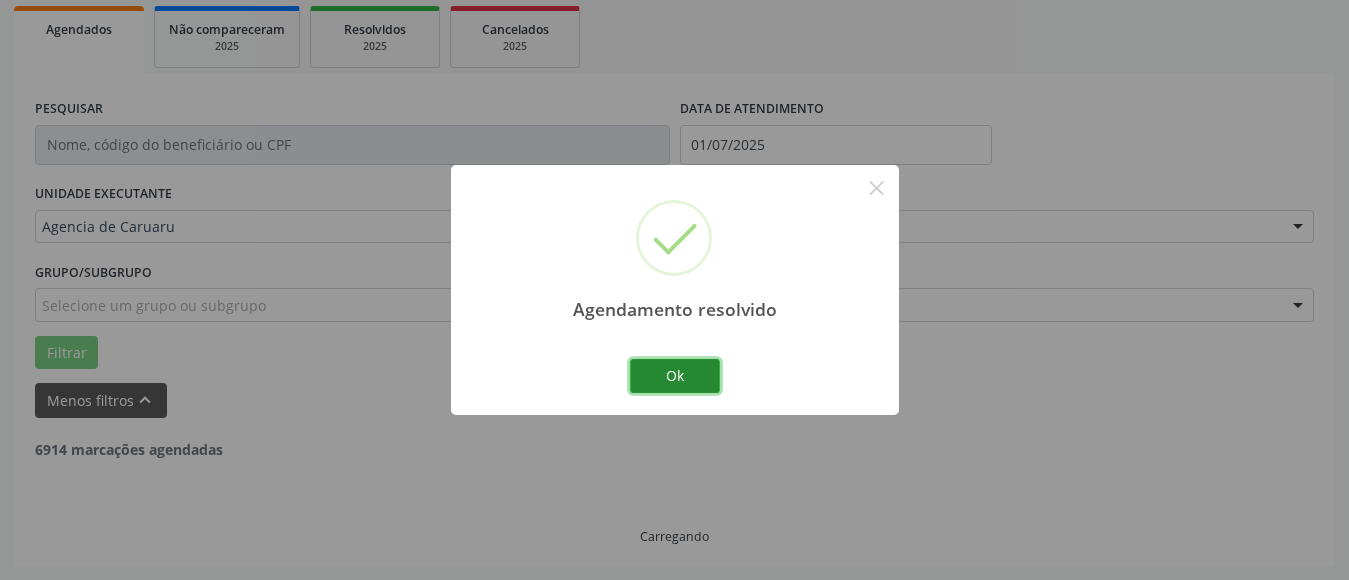 click on "Ok" at bounding box center [675, 376] 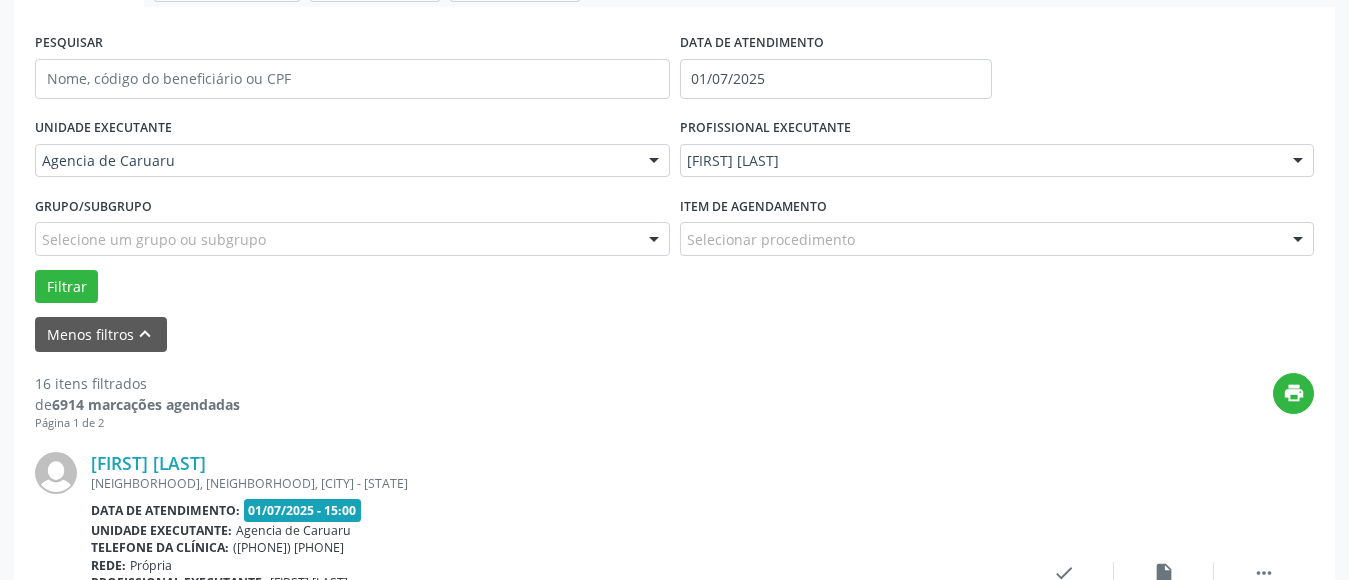 scroll, scrollTop: 493, scrollLeft: 0, axis: vertical 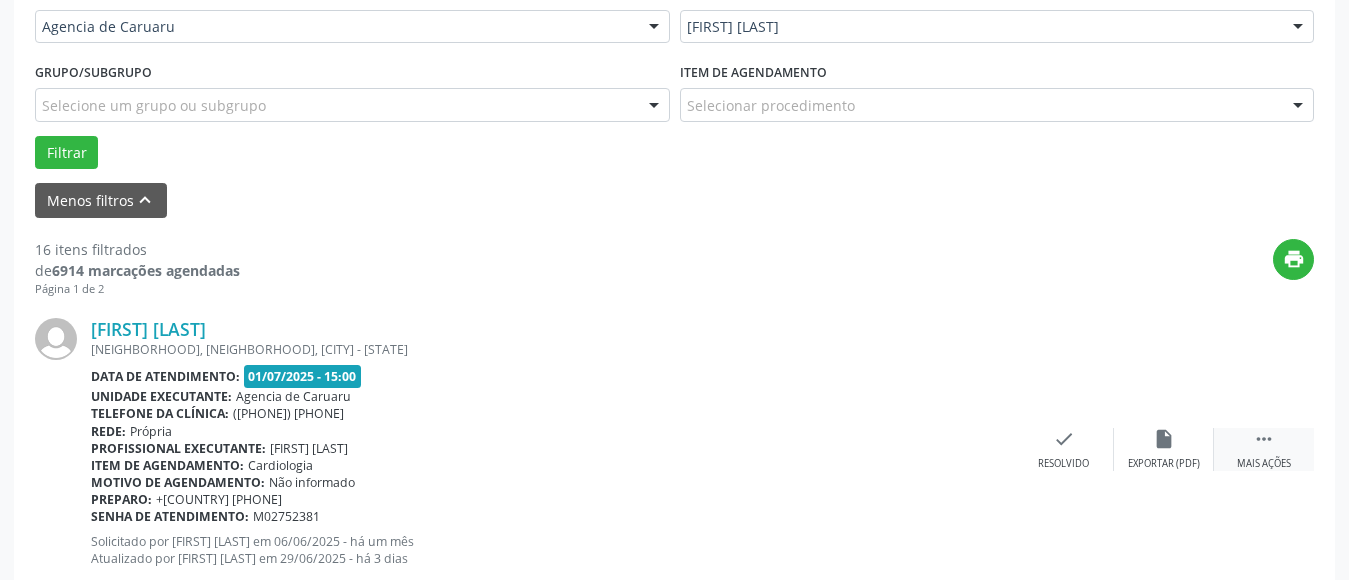 click on "" at bounding box center (1264, 439) 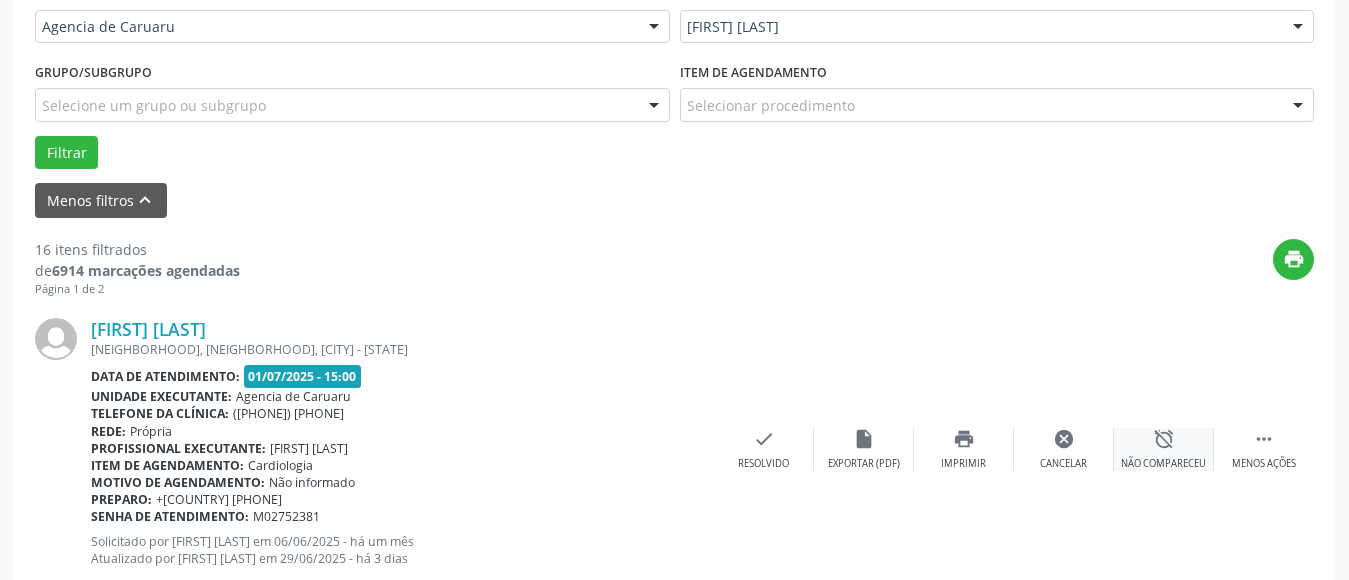 click on "alarm_off
Não compareceu" at bounding box center [1164, 449] 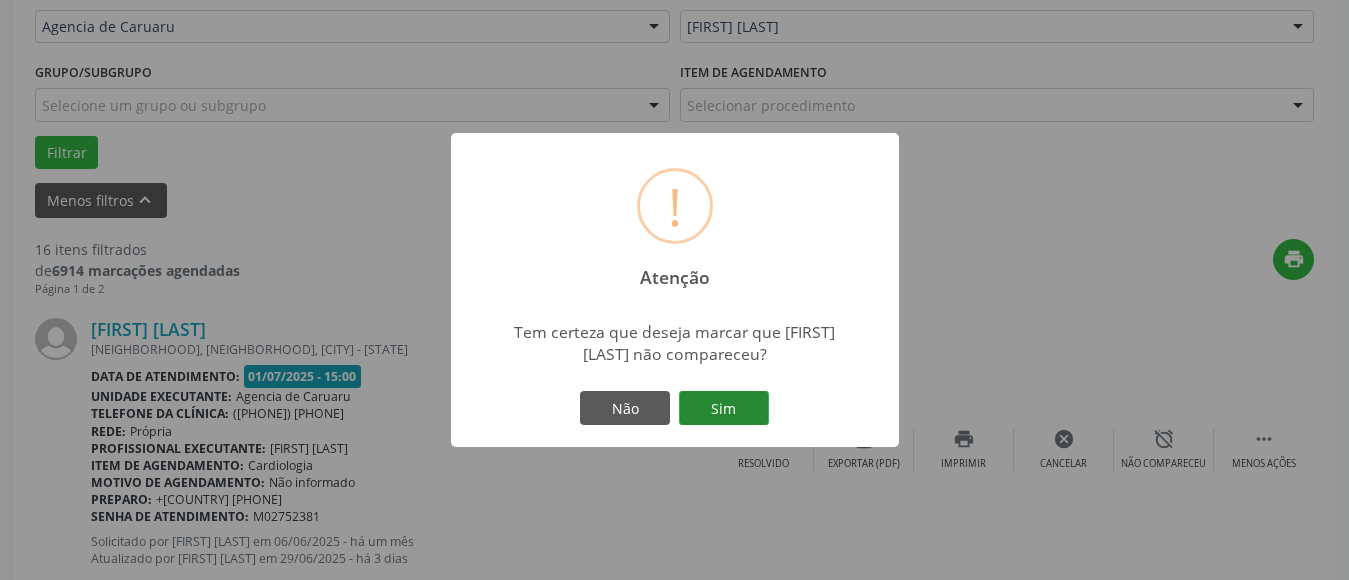 click on "Sim" at bounding box center [724, 408] 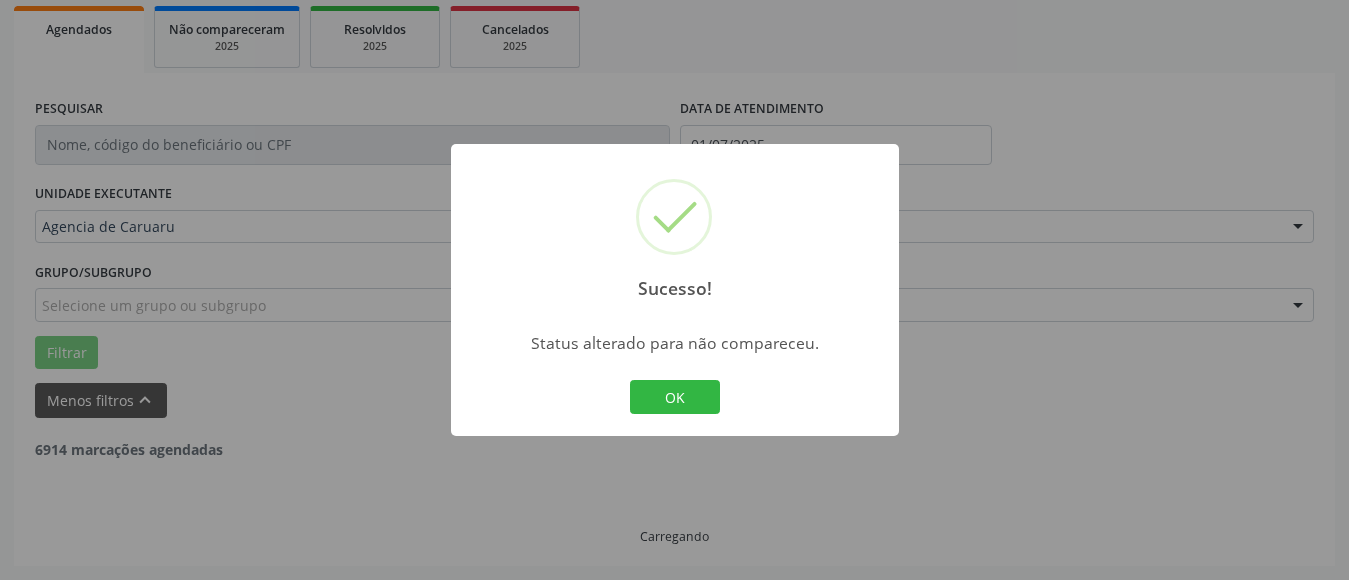 scroll, scrollTop: 293, scrollLeft: 0, axis: vertical 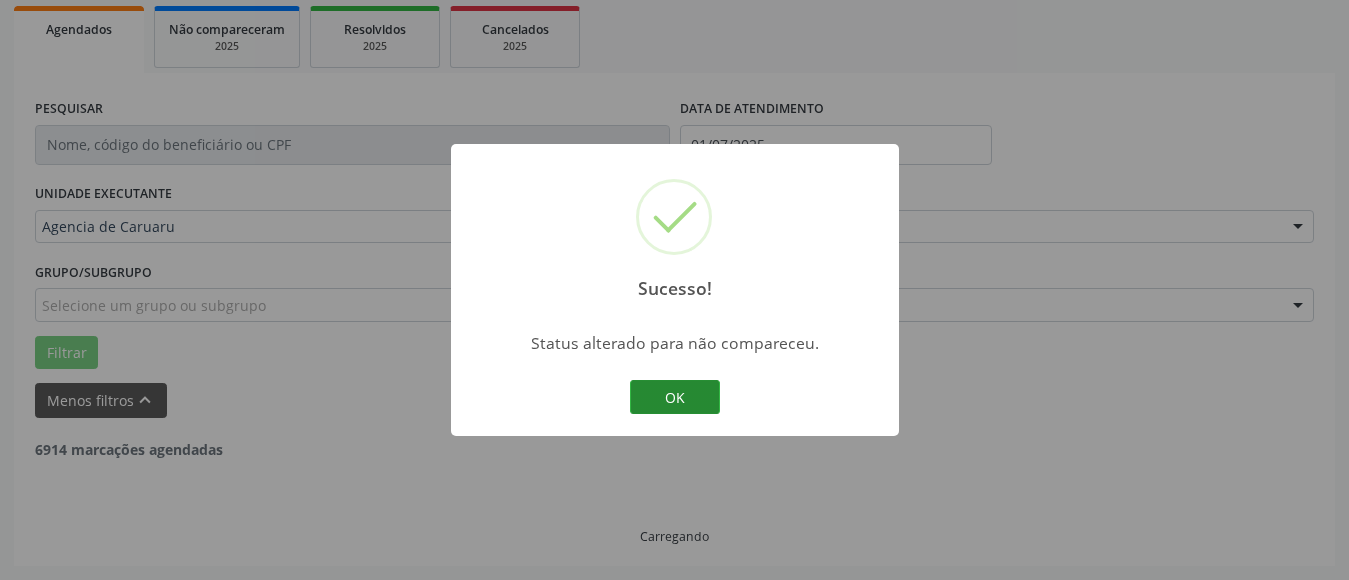 click on "OK" at bounding box center (675, 397) 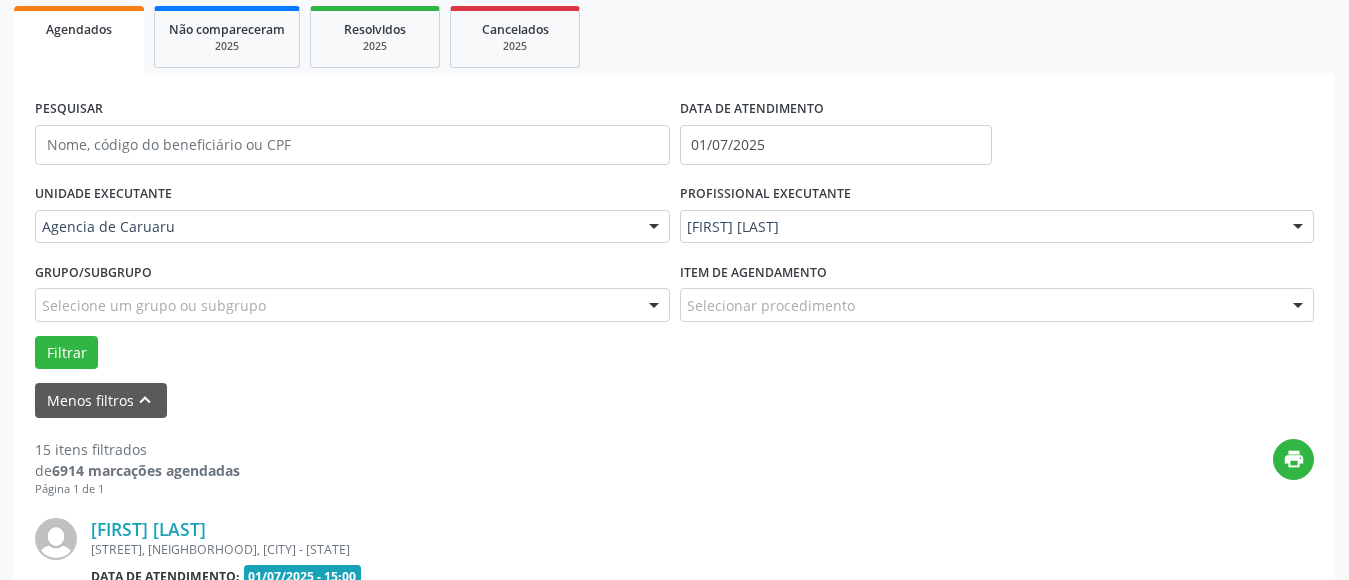 scroll, scrollTop: 493, scrollLeft: 0, axis: vertical 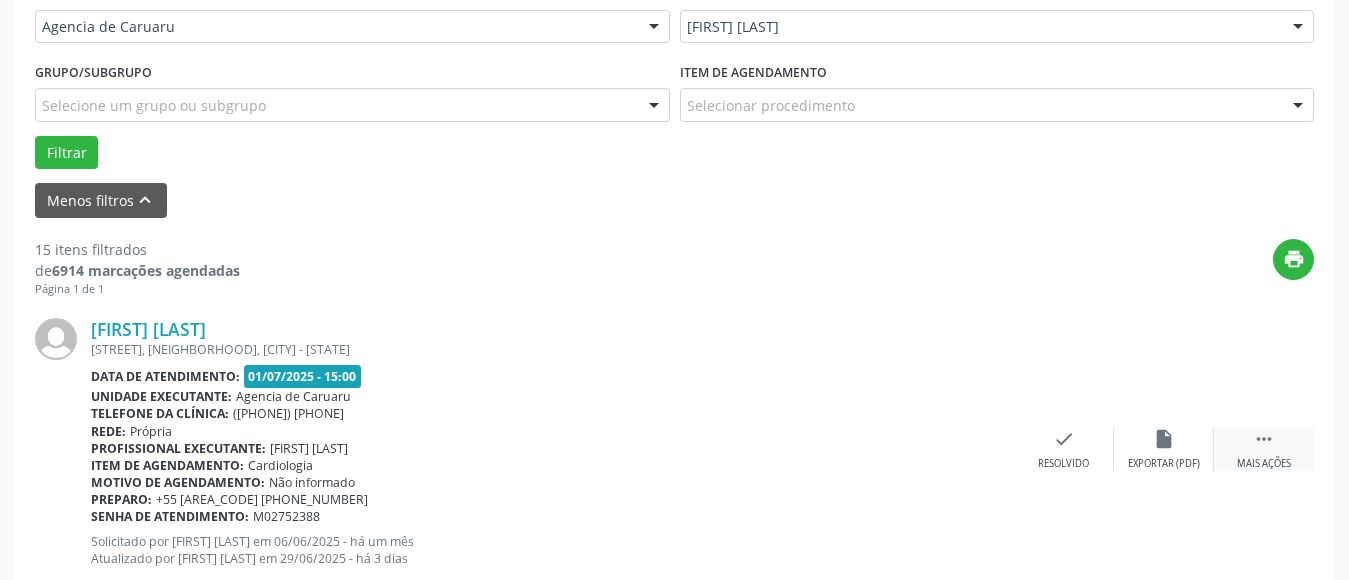 click on "
Mais ações" at bounding box center (1264, 449) 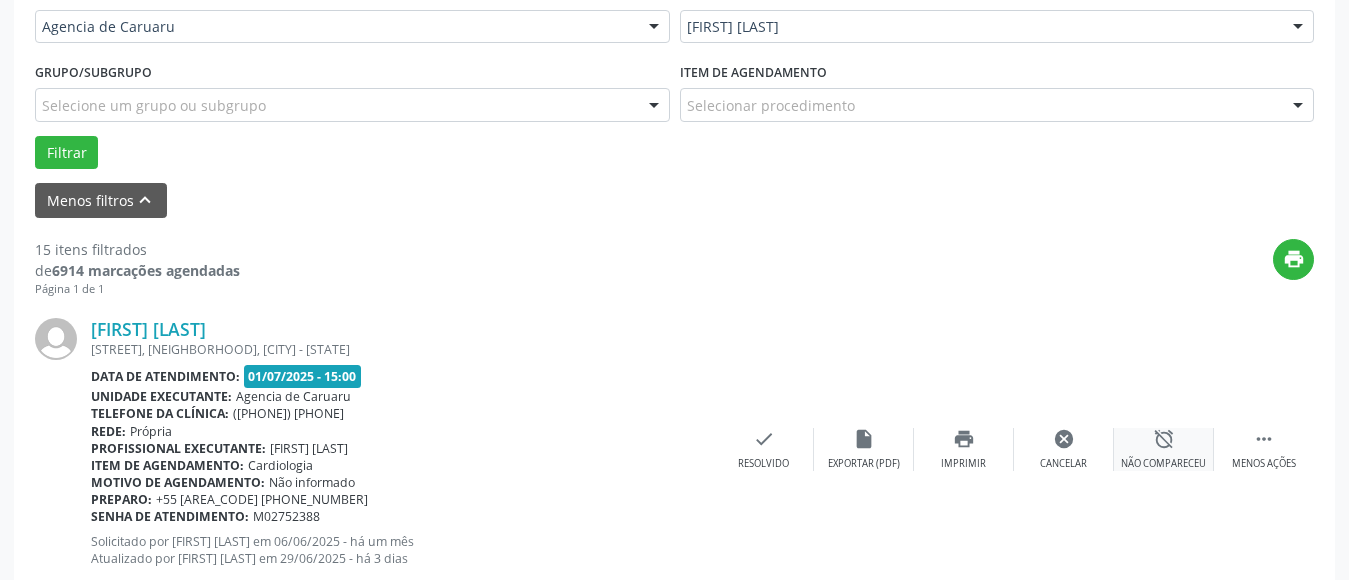 click on "alarm_off" at bounding box center [1164, 439] 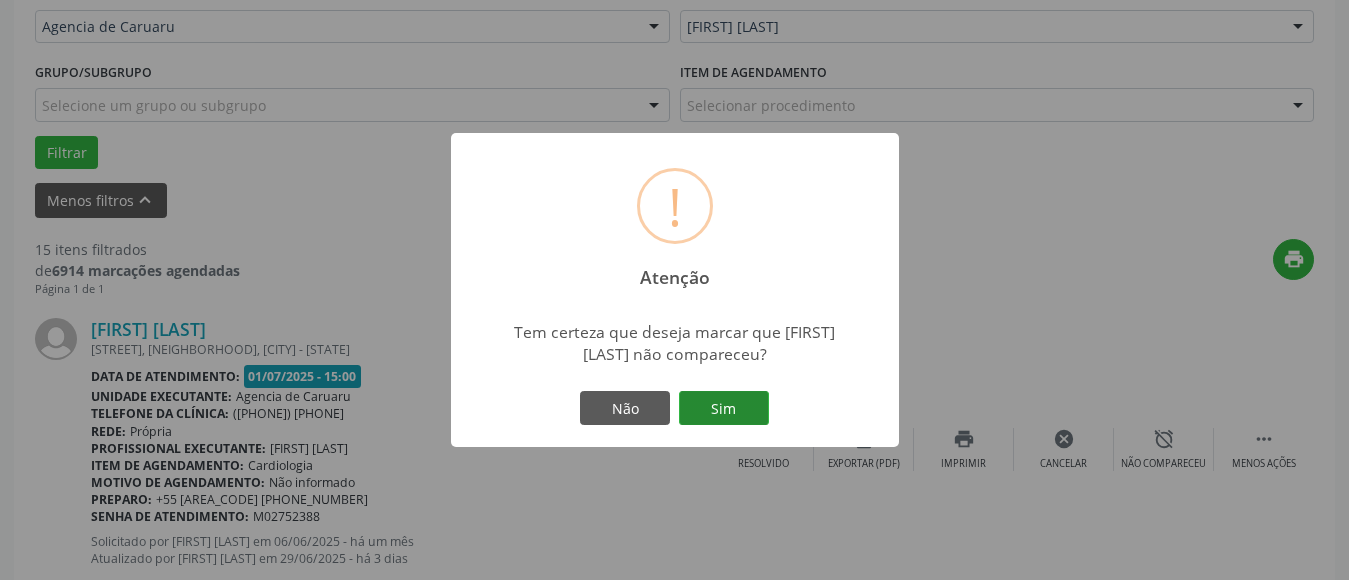 click on "Sim" at bounding box center [724, 408] 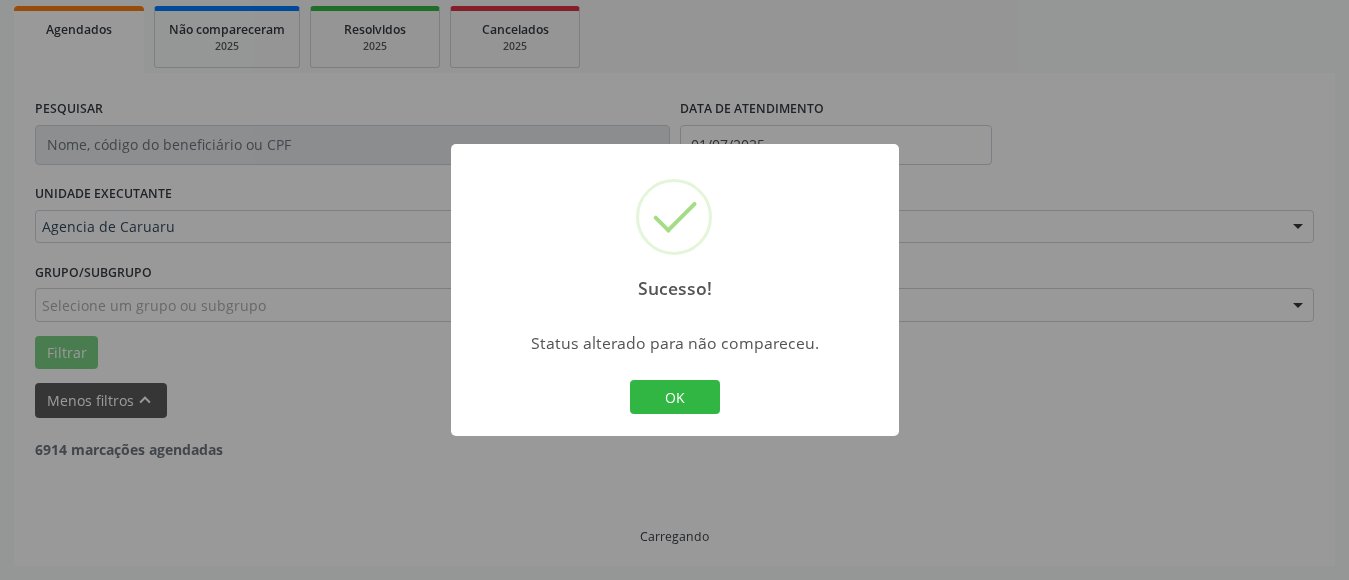 scroll, scrollTop: 293, scrollLeft: 0, axis: vertical 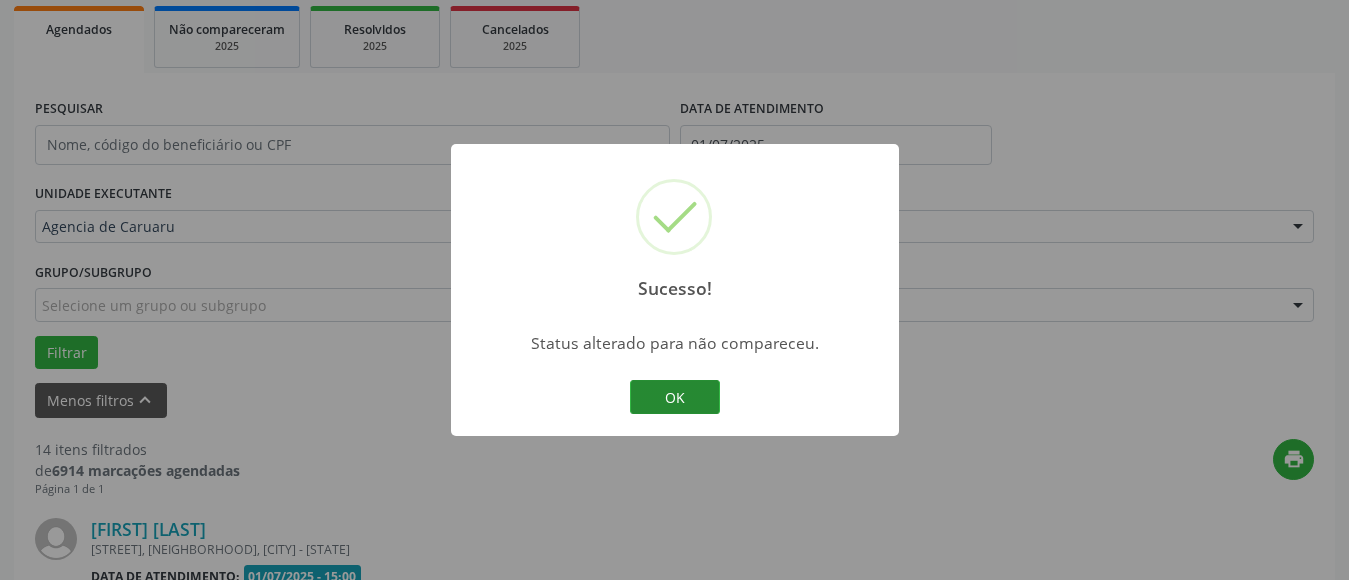 click on "OK" at bounding box center (675, 397) 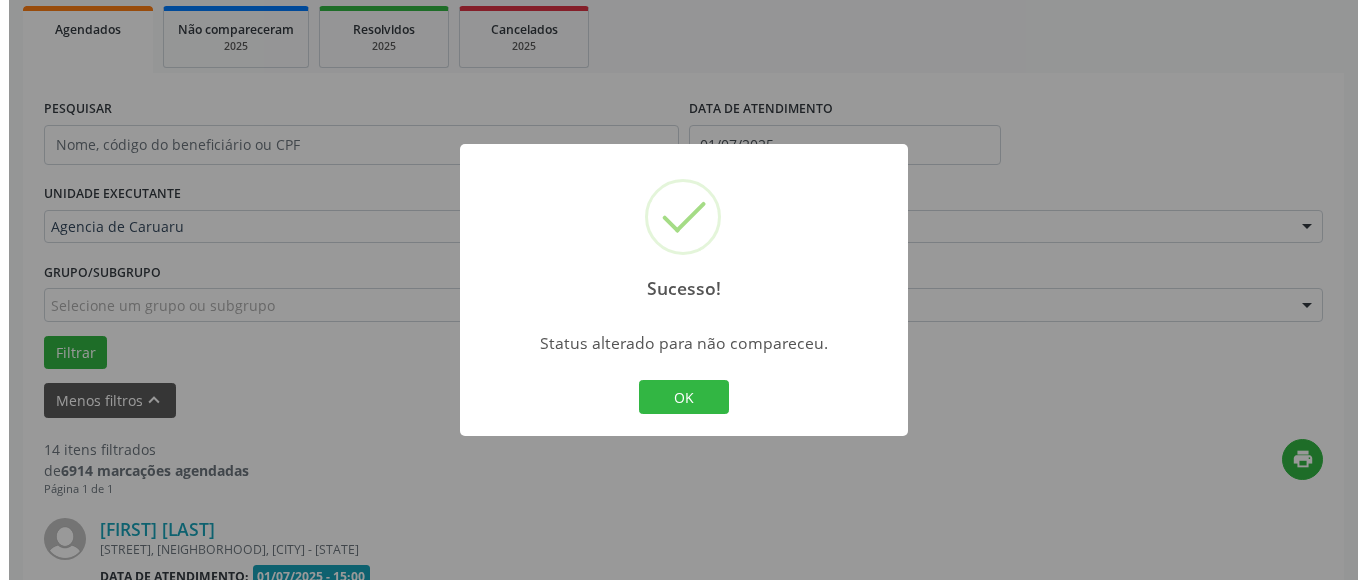 scroll, scrollTop: 493, scrollLeft: 0, axis: vertical 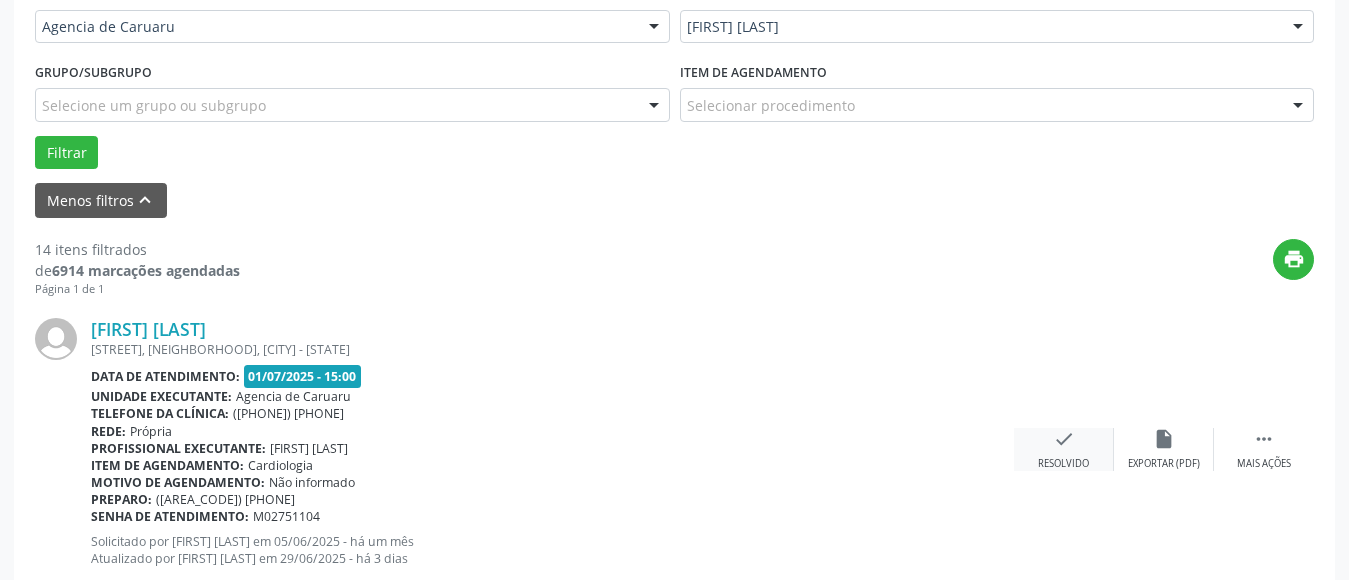 click on "check" at bounding box center [1164, 439] 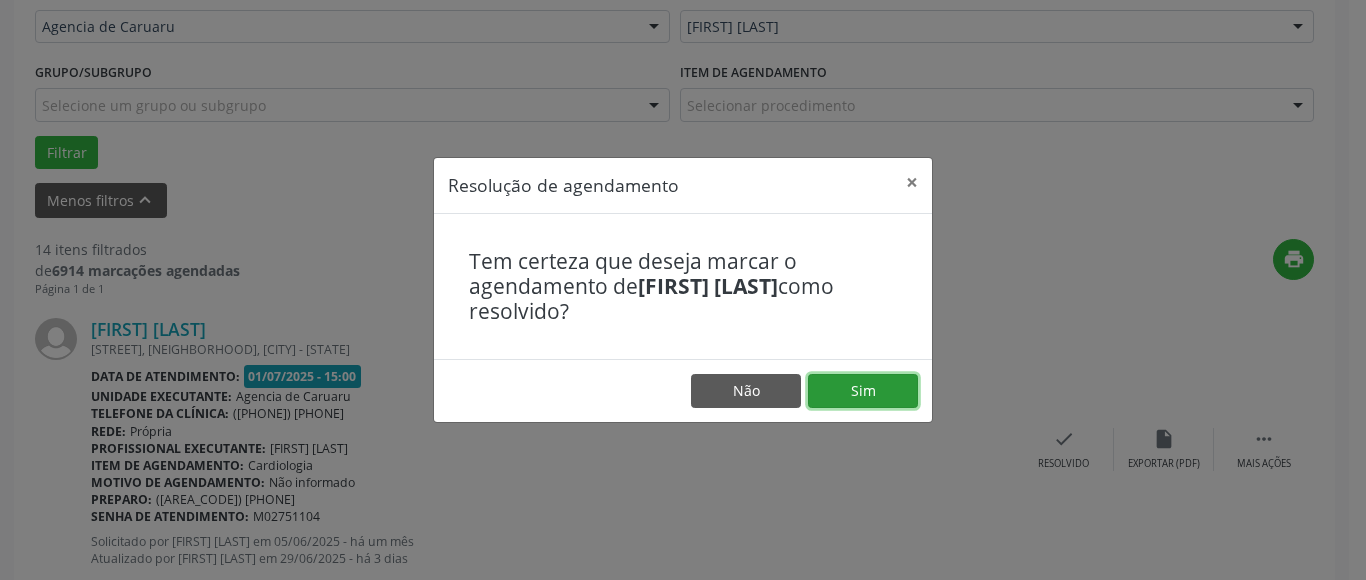 click on "Sim" at bounding box center [863, 391] 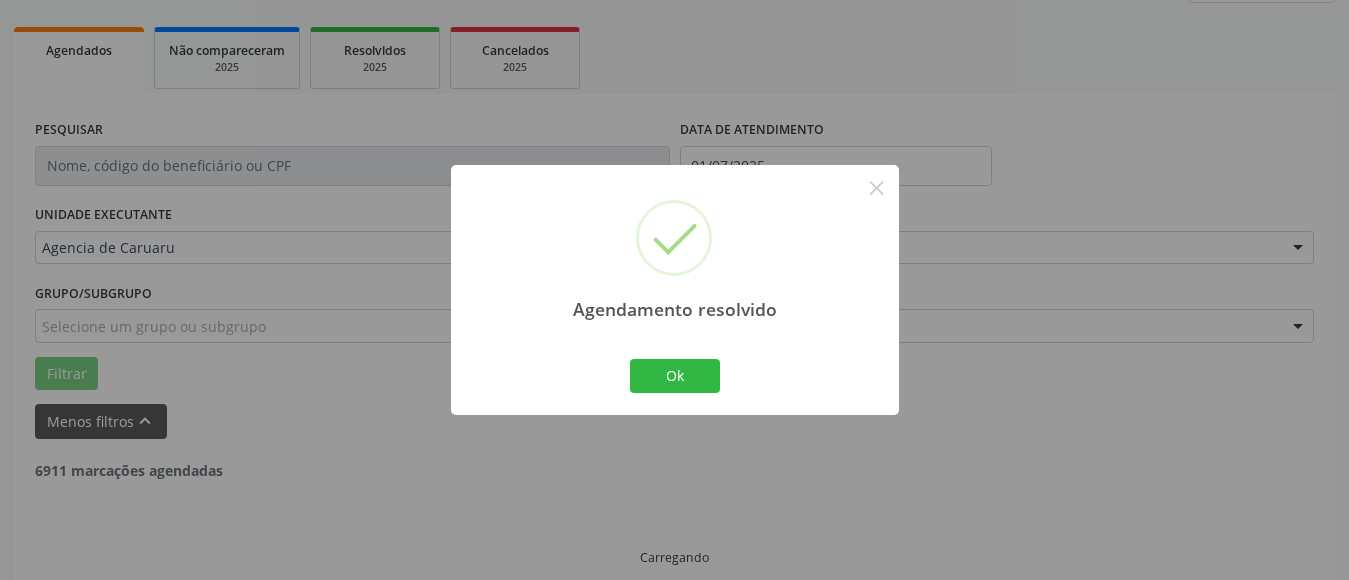 scroll, scrollTop: 293, scrollLeft: 0, axis: vertical 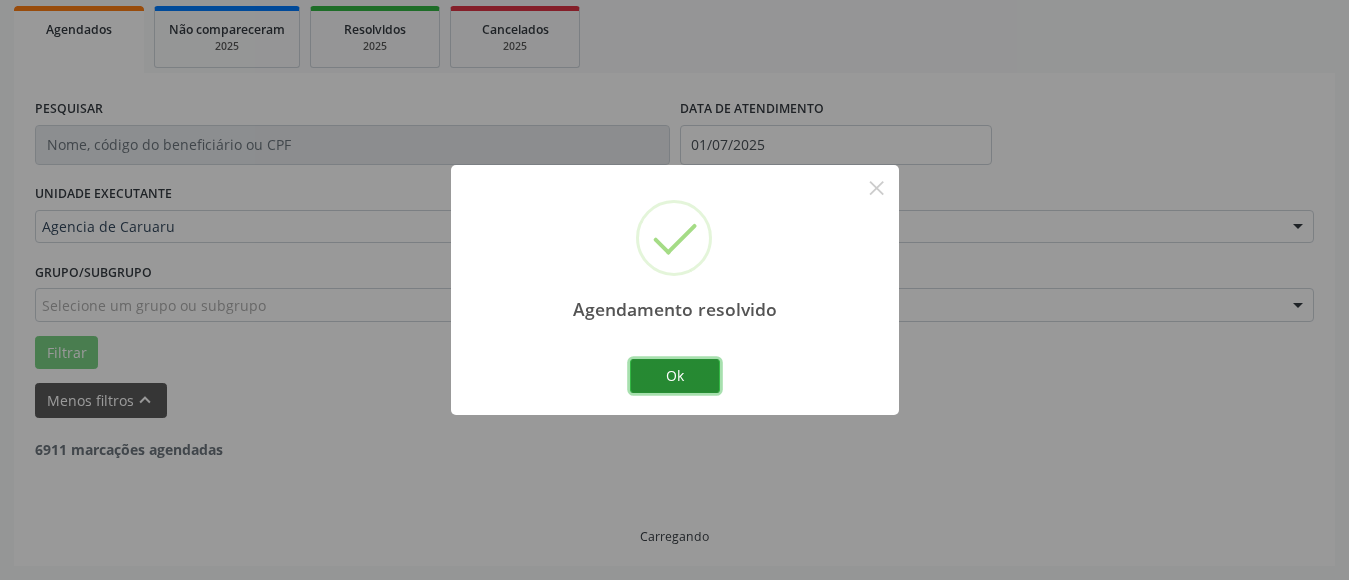 click on "Ok" at bounding box center (675, 376) 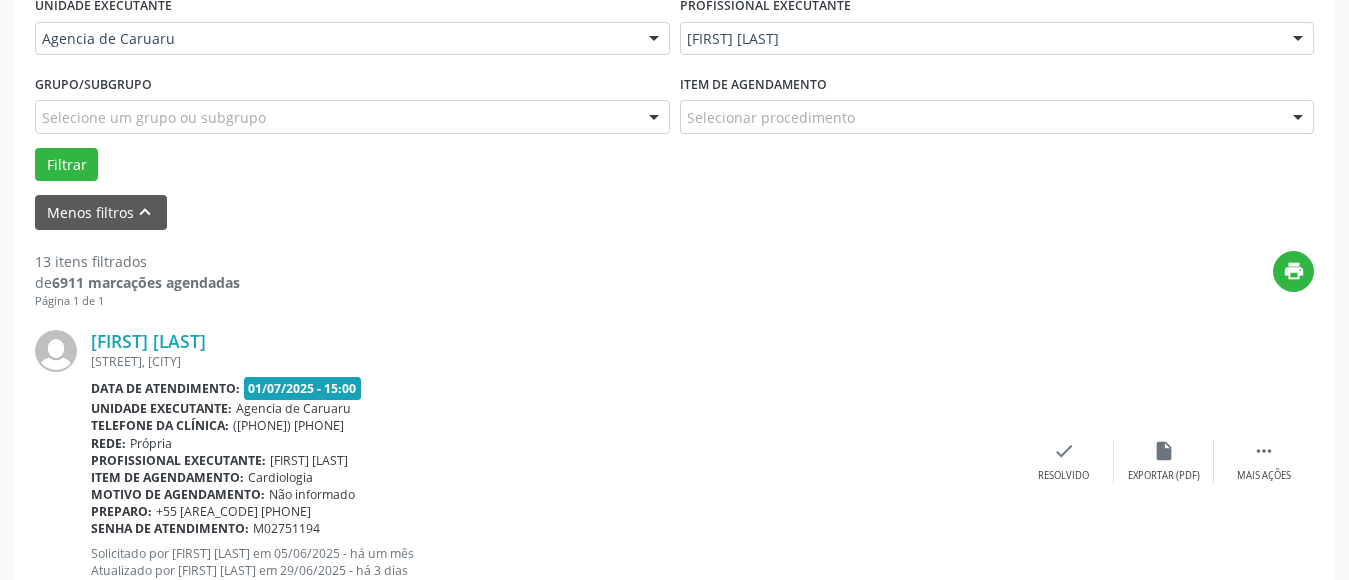 scroll, scrollTop: 493, scrollLeft: 0, axis: vertical 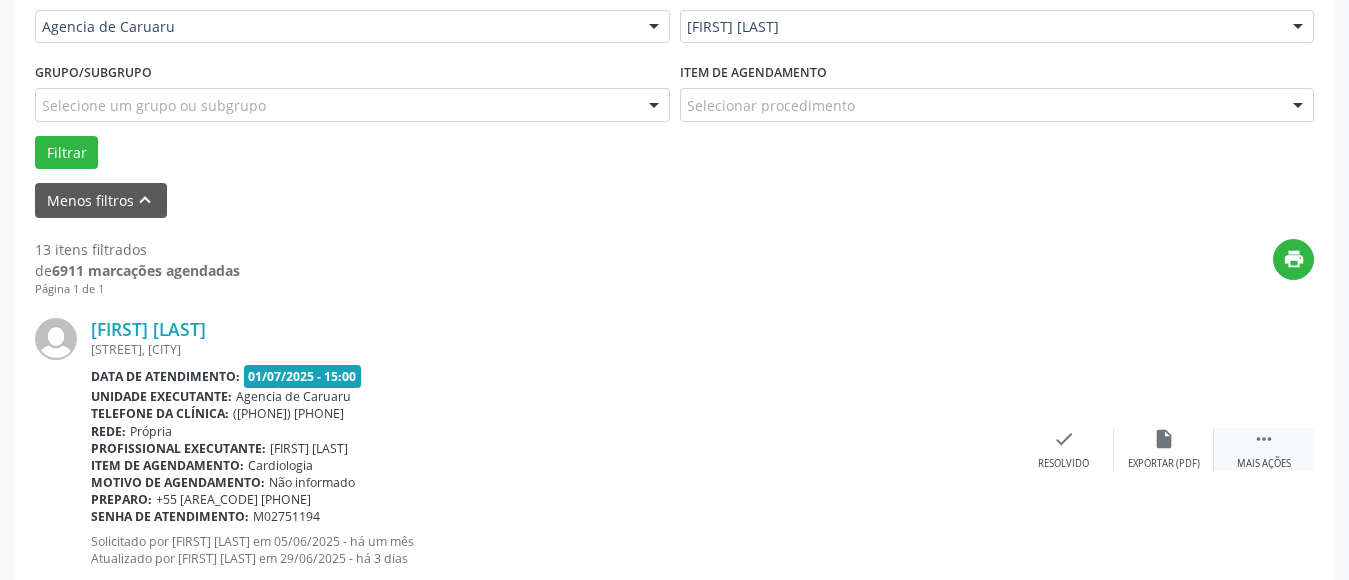click on "" at bounding box center (1264, 439) 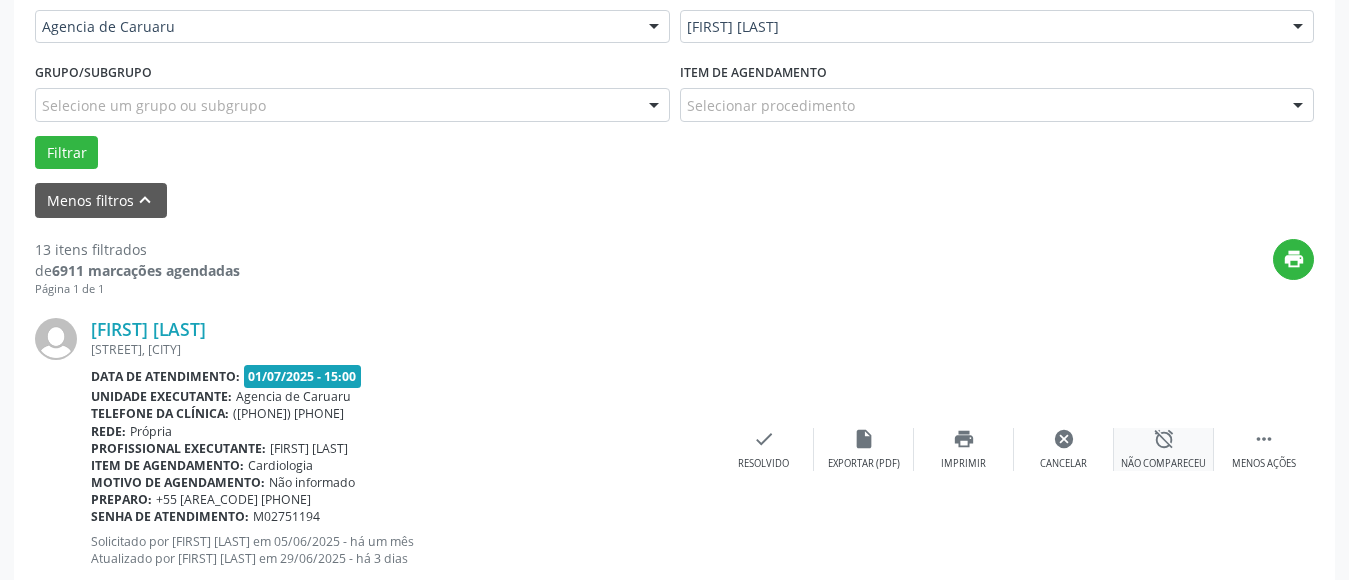 click on "alarm_off
Não compareceu" at bounding box center (1164, 449) 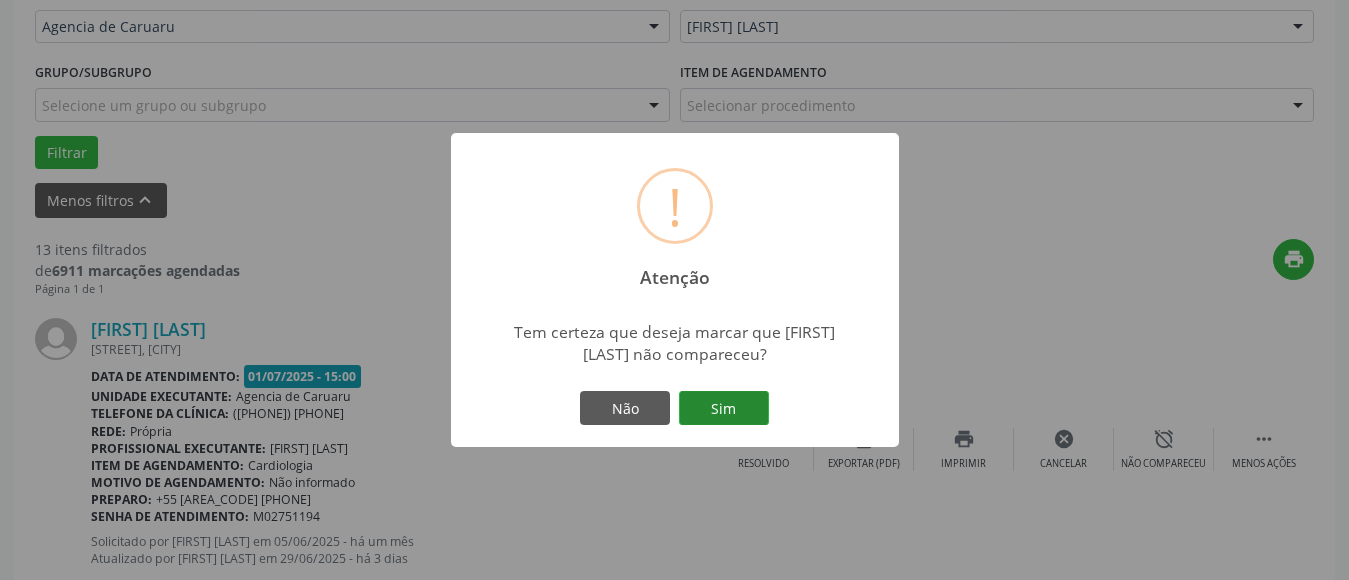 click on "Sim" at bounding box center (724, 408) 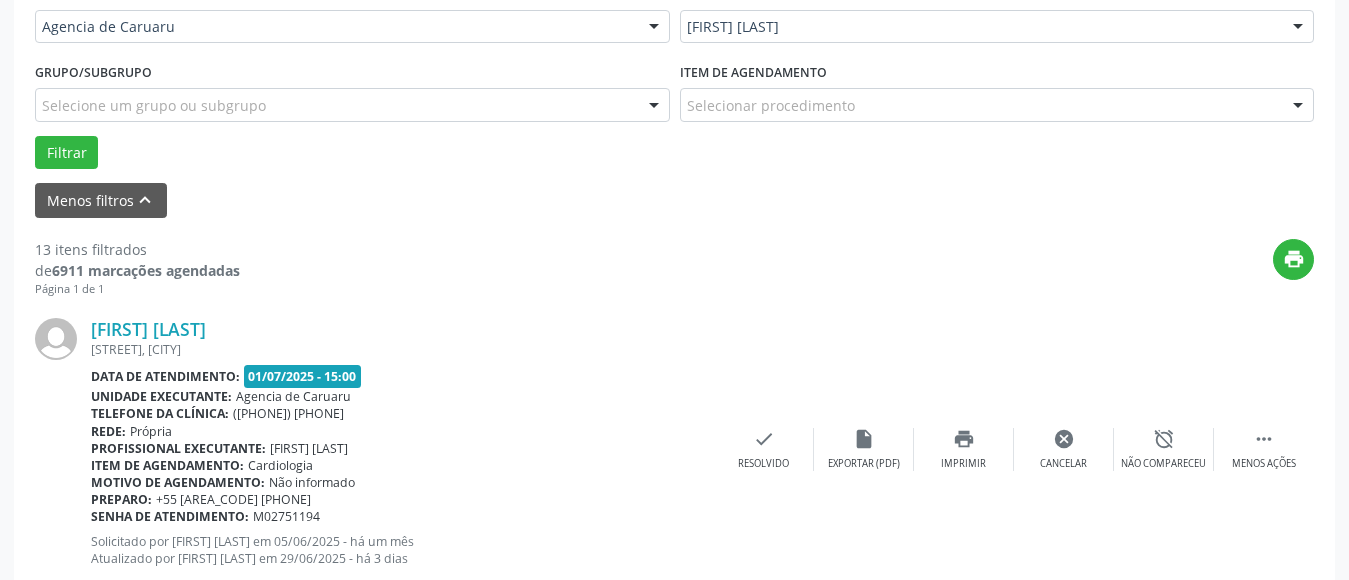 scroll, scrollTop: 293, scrollLeft: 0, axis: vertical 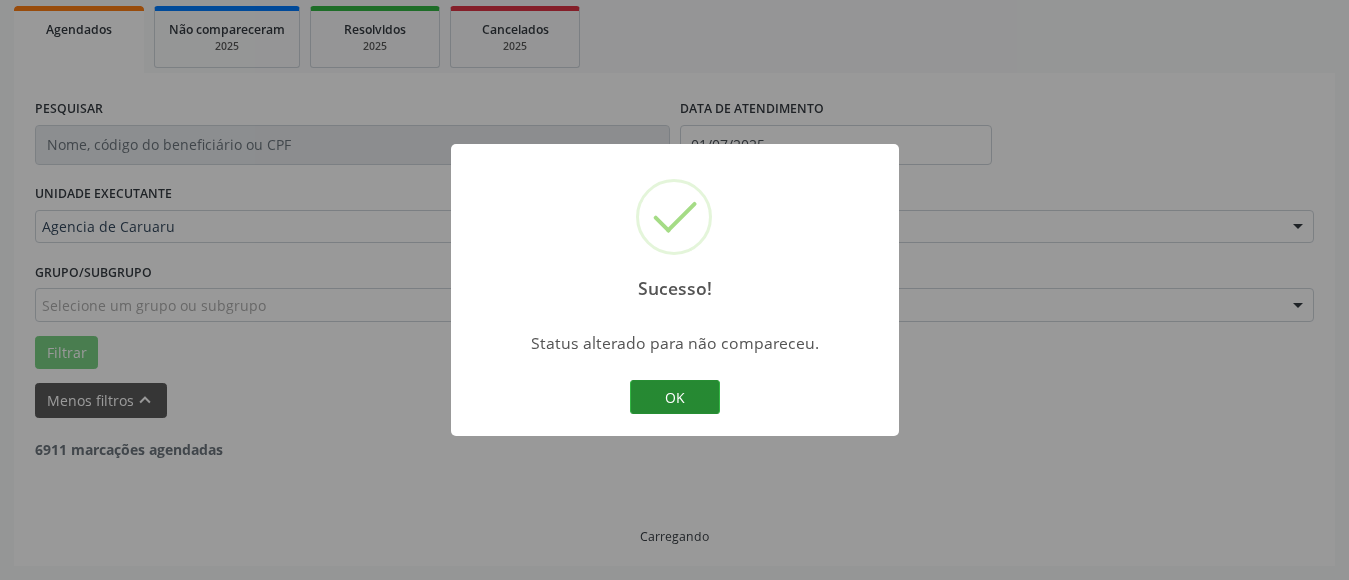click on "OK" at bounding box center (675, 397) 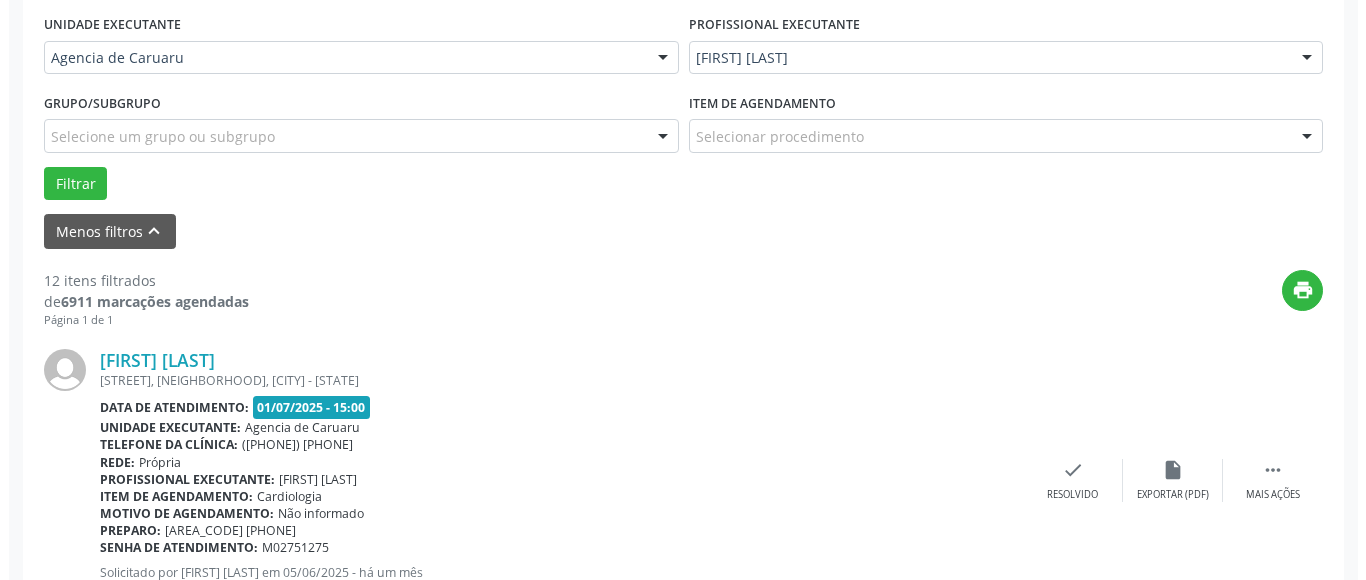 scroll, scrollTop: 493, scrollLeft: 0, axis: vertical 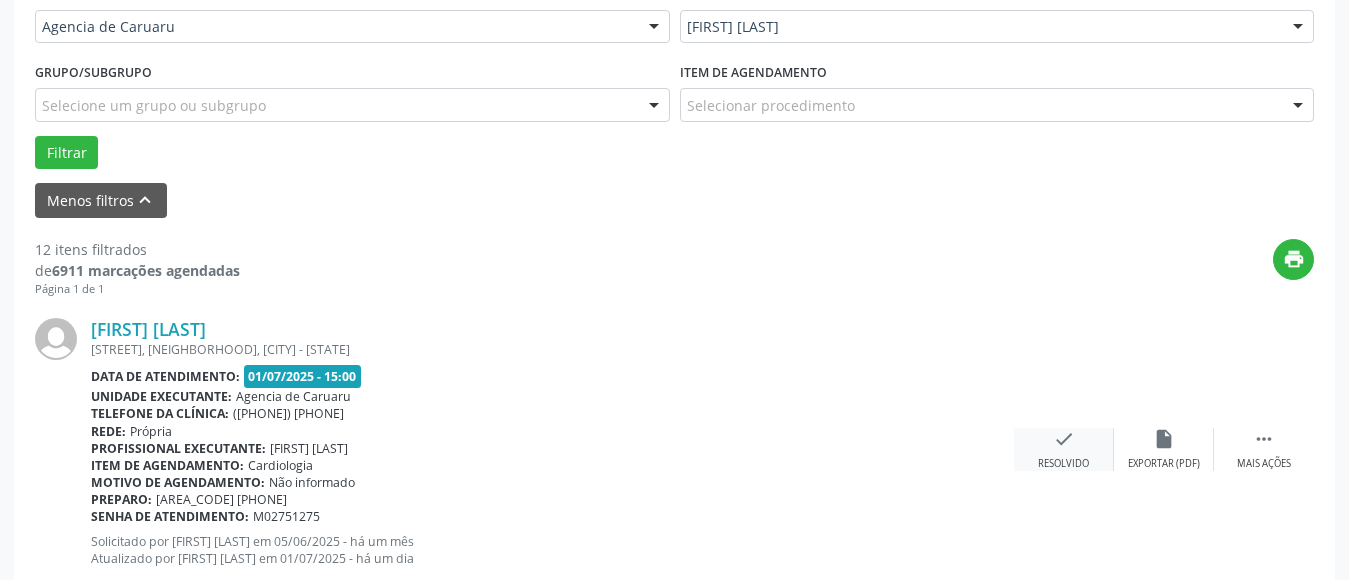 click on "Resolvido" at bounding box center (1164, 464) 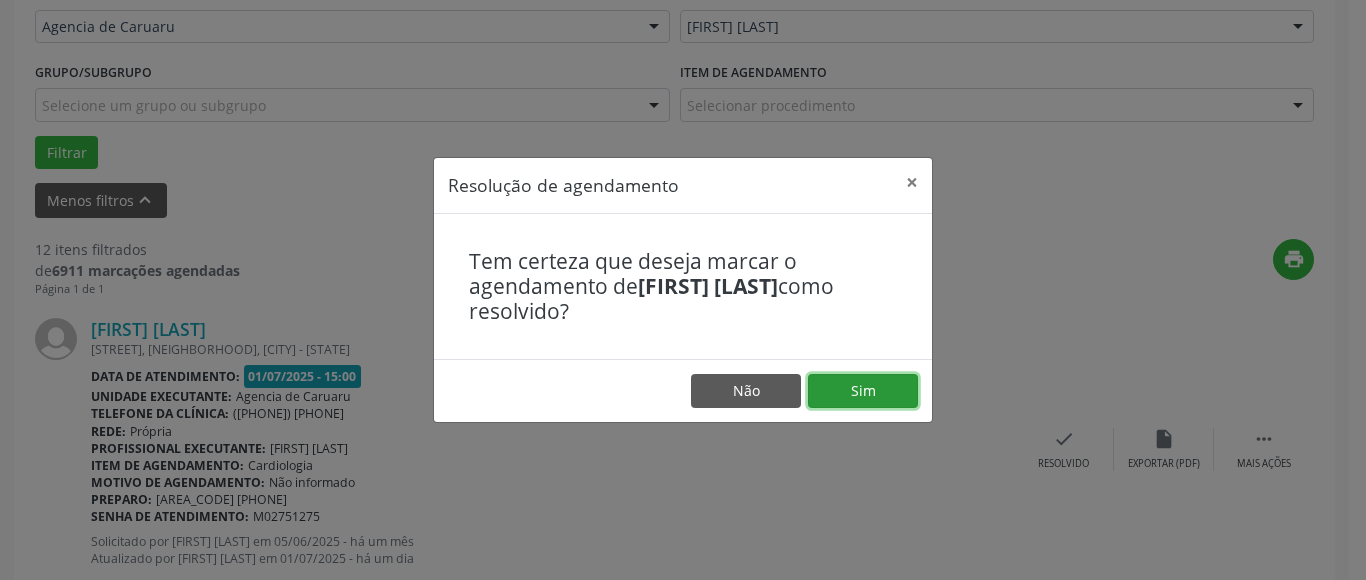 click on "Sim" at bounding box center [863, 391] 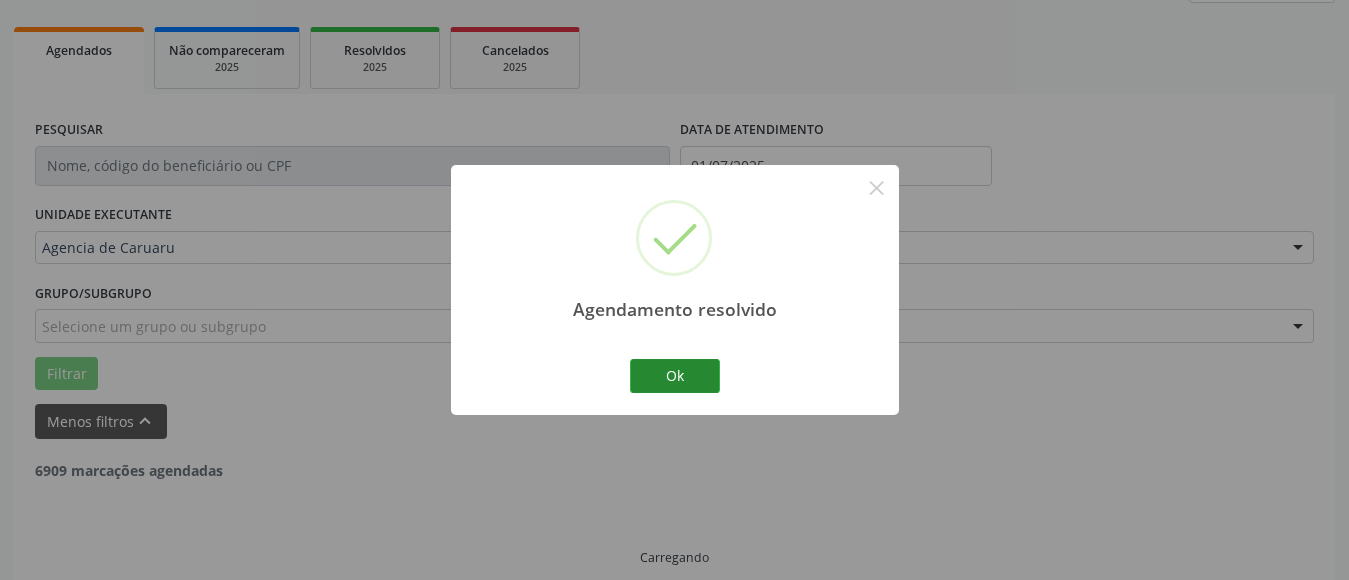 scroll, scrollTop: 293, scrollLeft: 0, axis: vertical 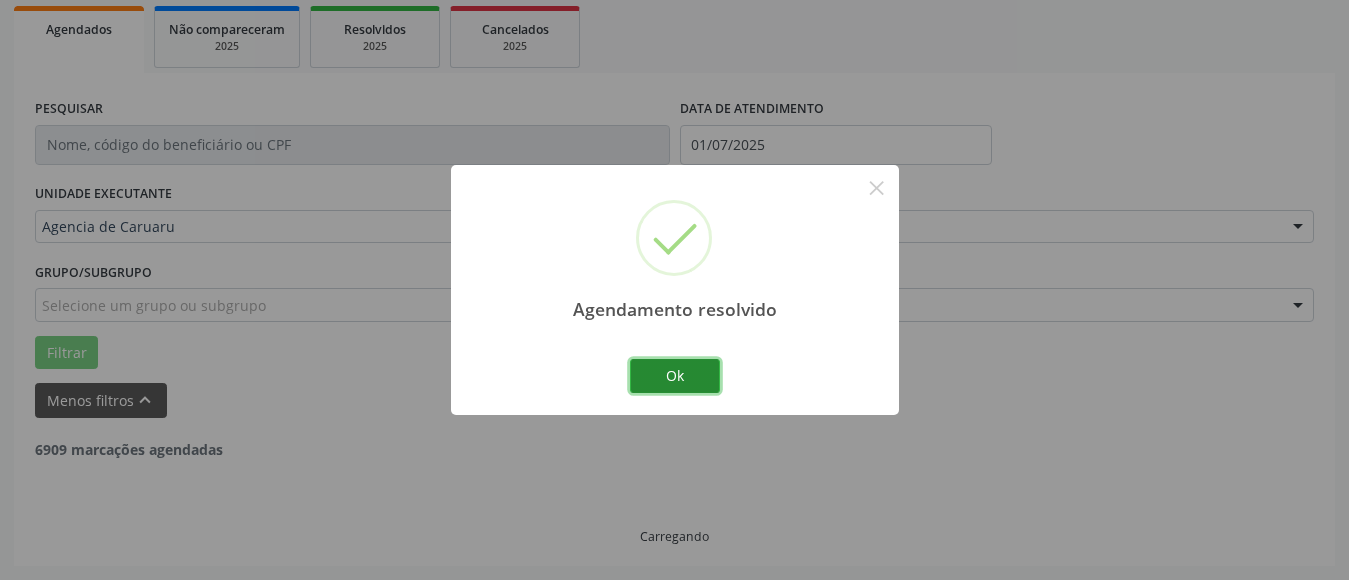 click on "Ok" at bounding box center (675, 376) 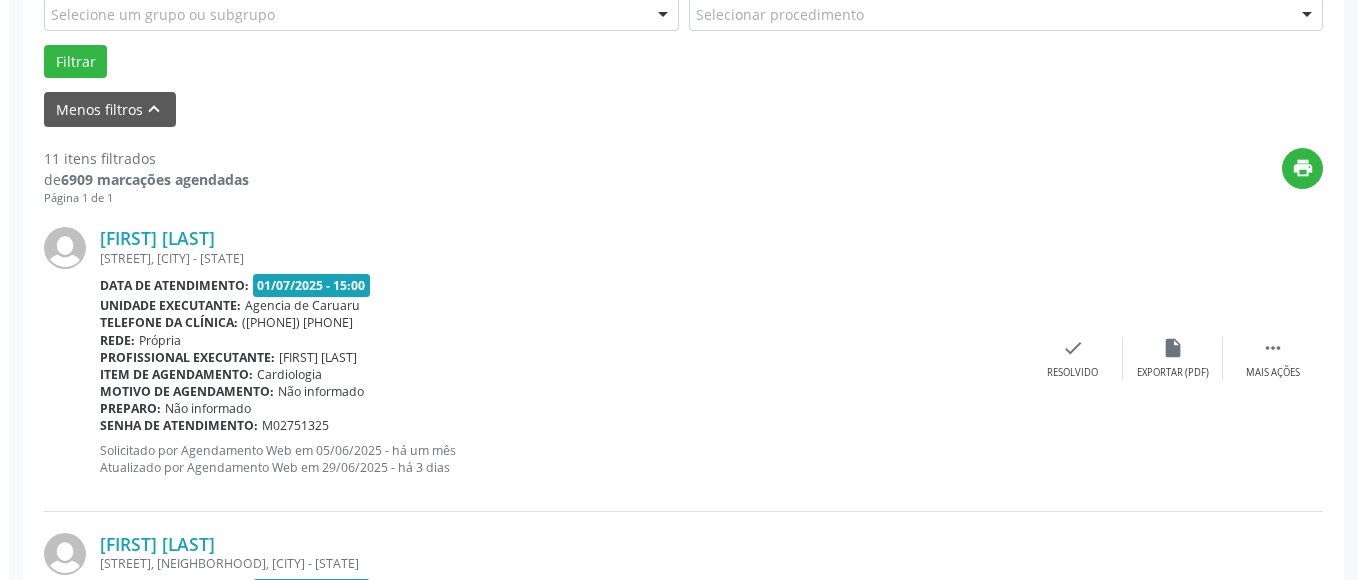 scroll, scrollTop: 593, scrollLeft: 0, axis: vertical 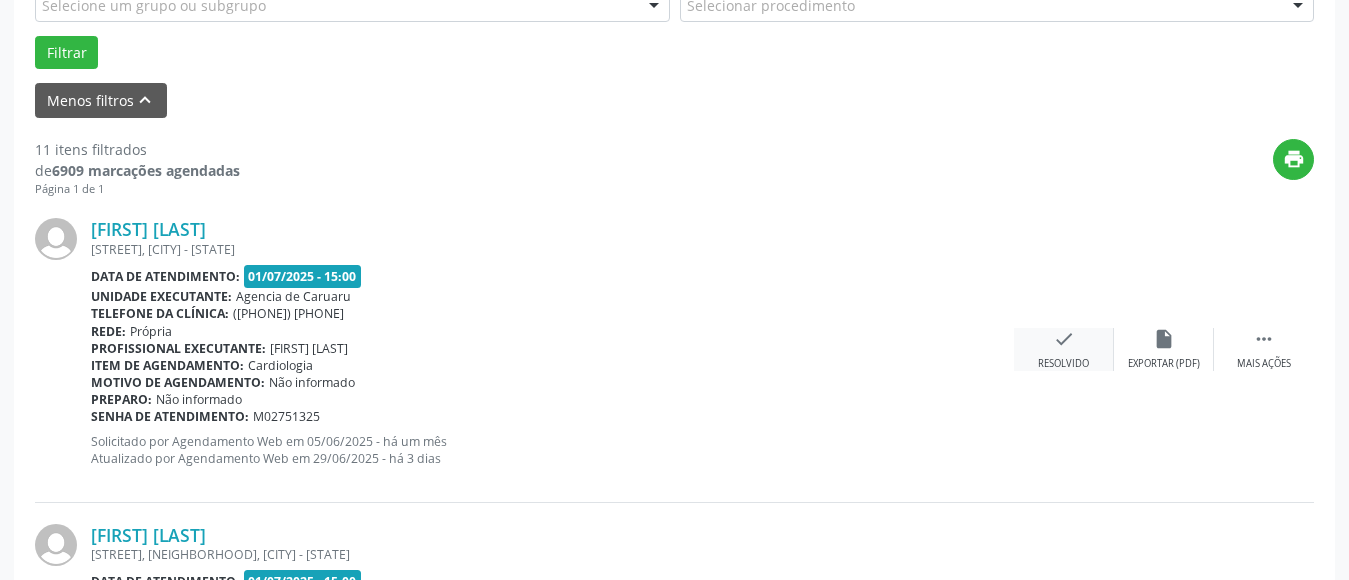 click on "check
Resolvido" at bounding box center [1064, 349] 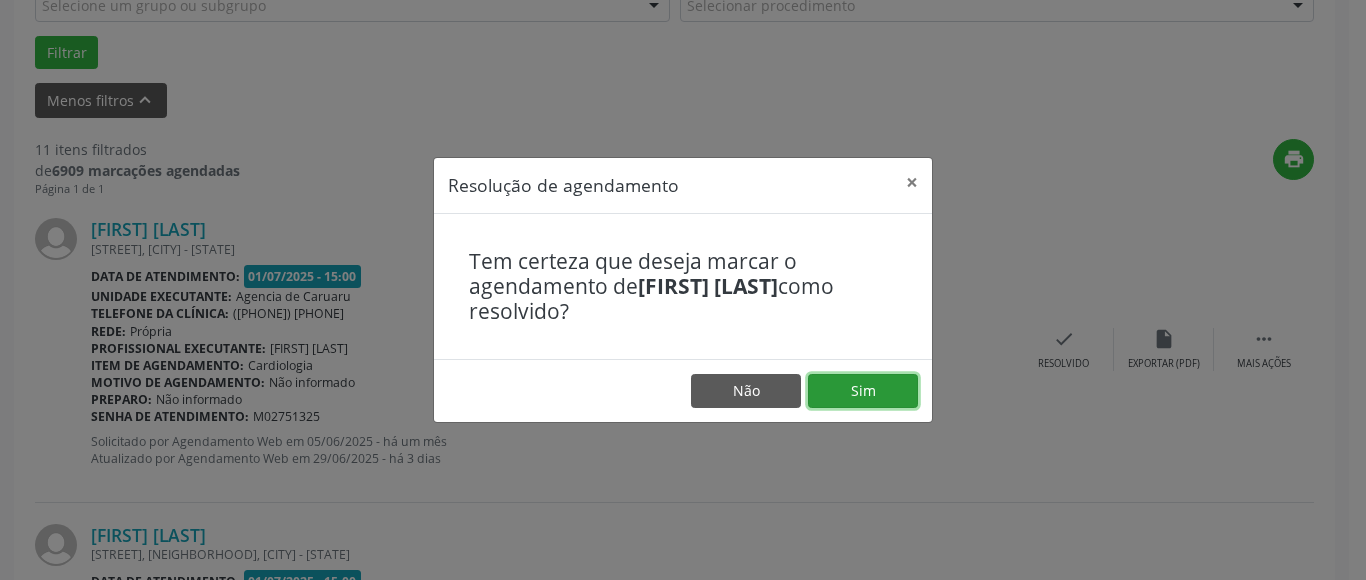 click on "Sim" at bounding box center [863, 391] 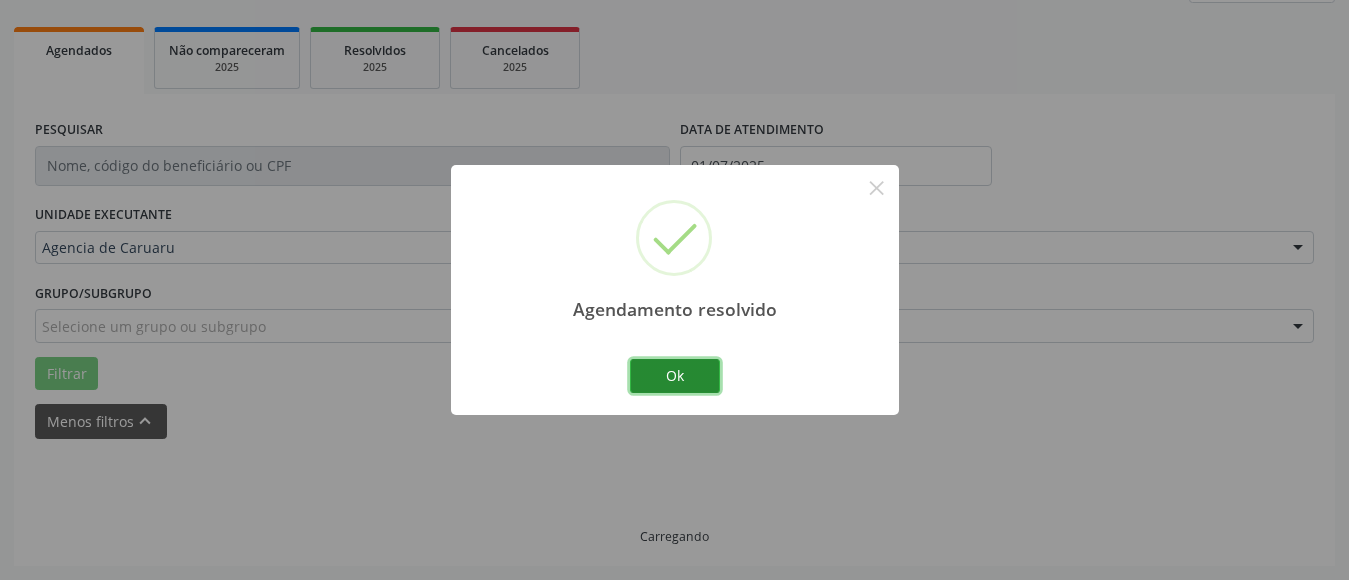 scroll, scrollTop: 293, scrollLeft: 0, axis: vertical 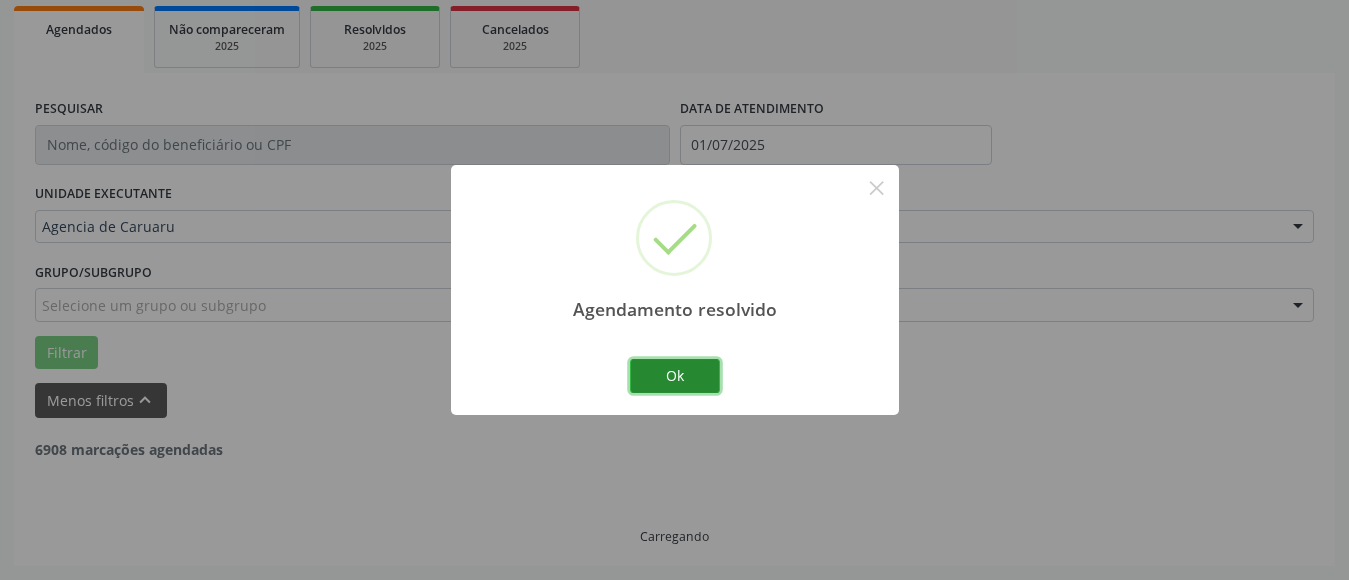 click on "Ok" at bounding box center (675, 376) 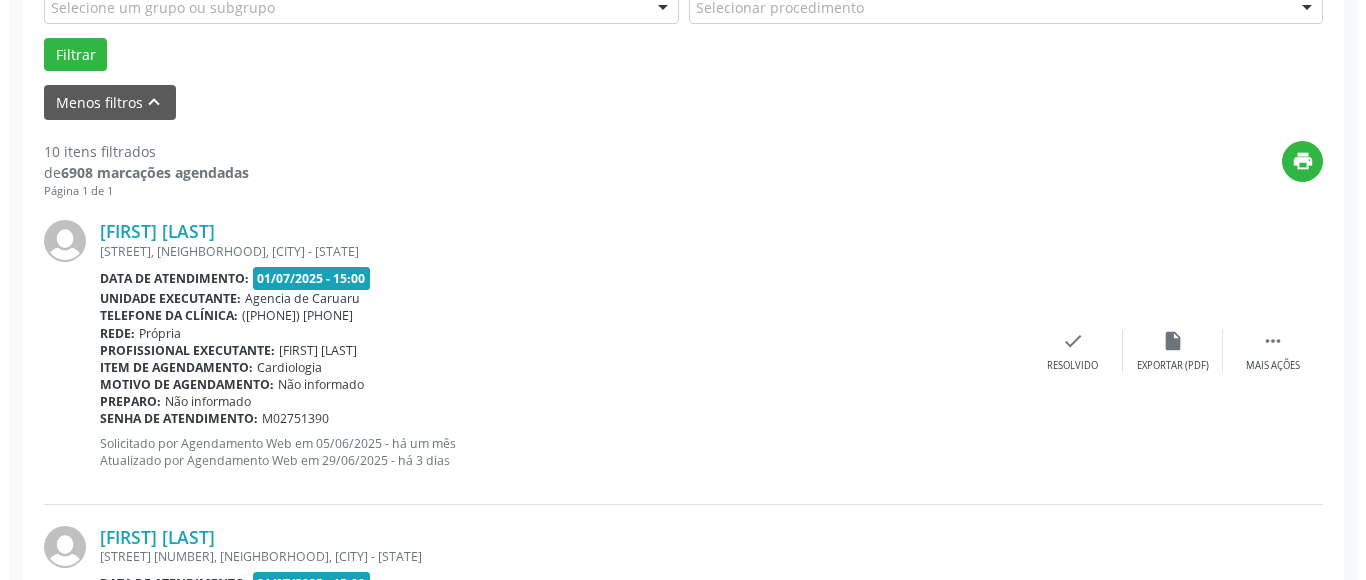 scroll, scrollTop: 593, scrollLeft: 0, axis: vertical 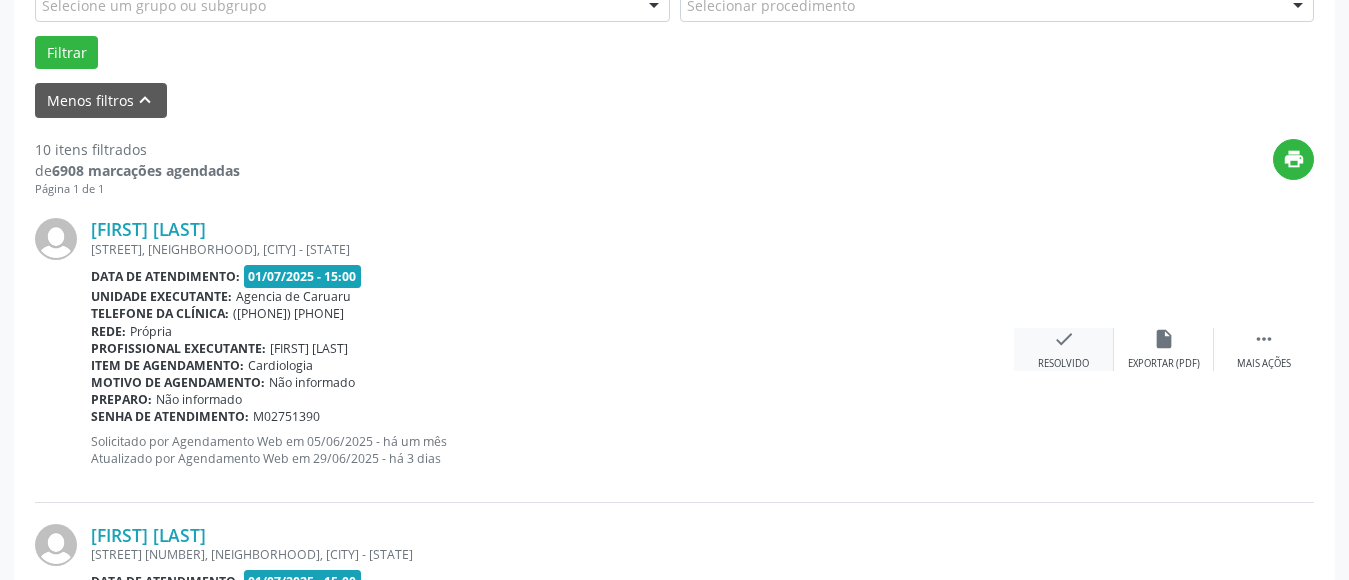 click on "check
Resolvido" at bounding box center [1064, 349] 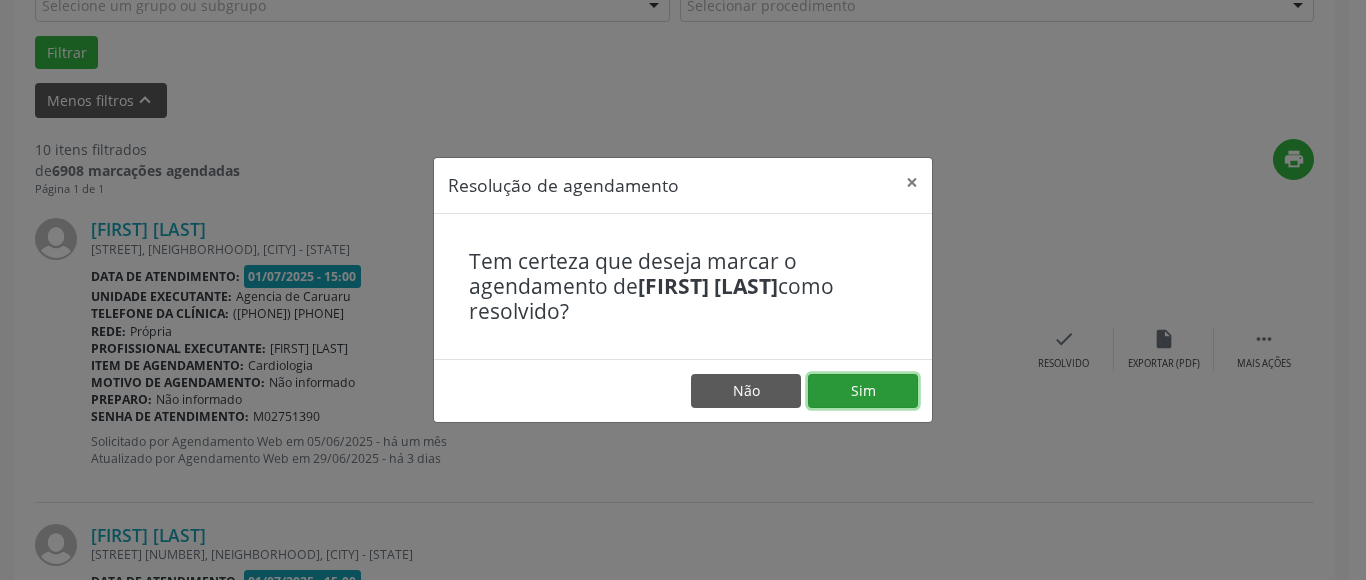 click on "Sim" at bounding box center (863, 391) 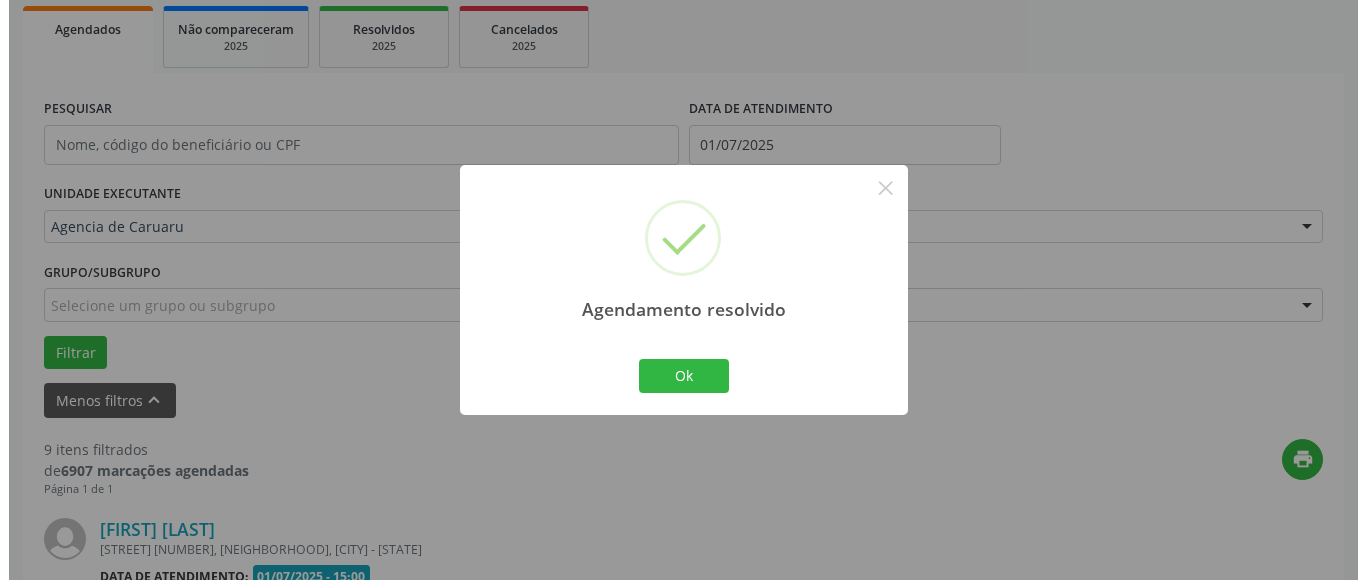 scroll, scrollTop: 593, scrollLeft: 0, axis: vertical 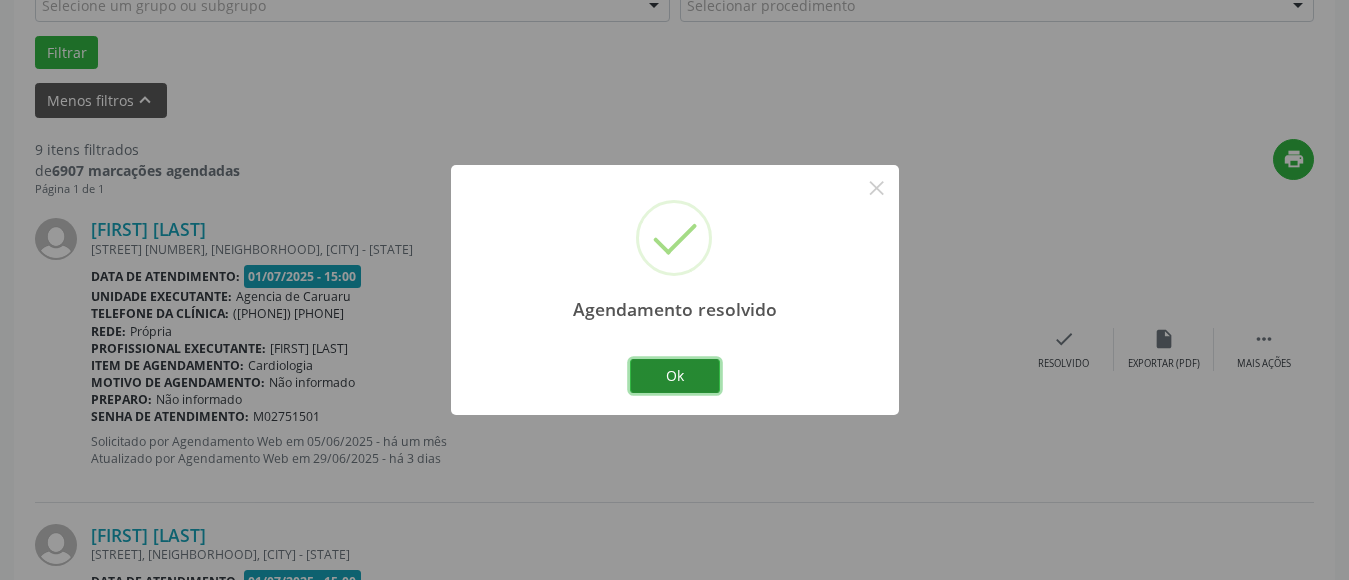 click on "Ok" at bounding box center (675, 376) 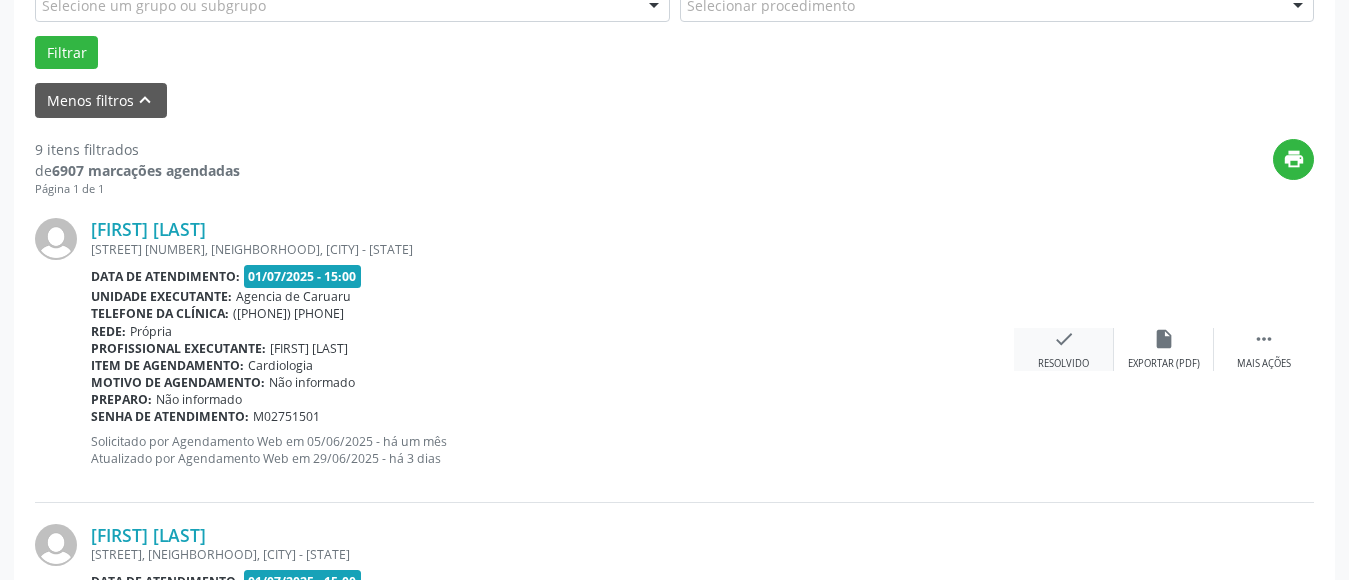 click on "check" at bounding box center [1164, 339] 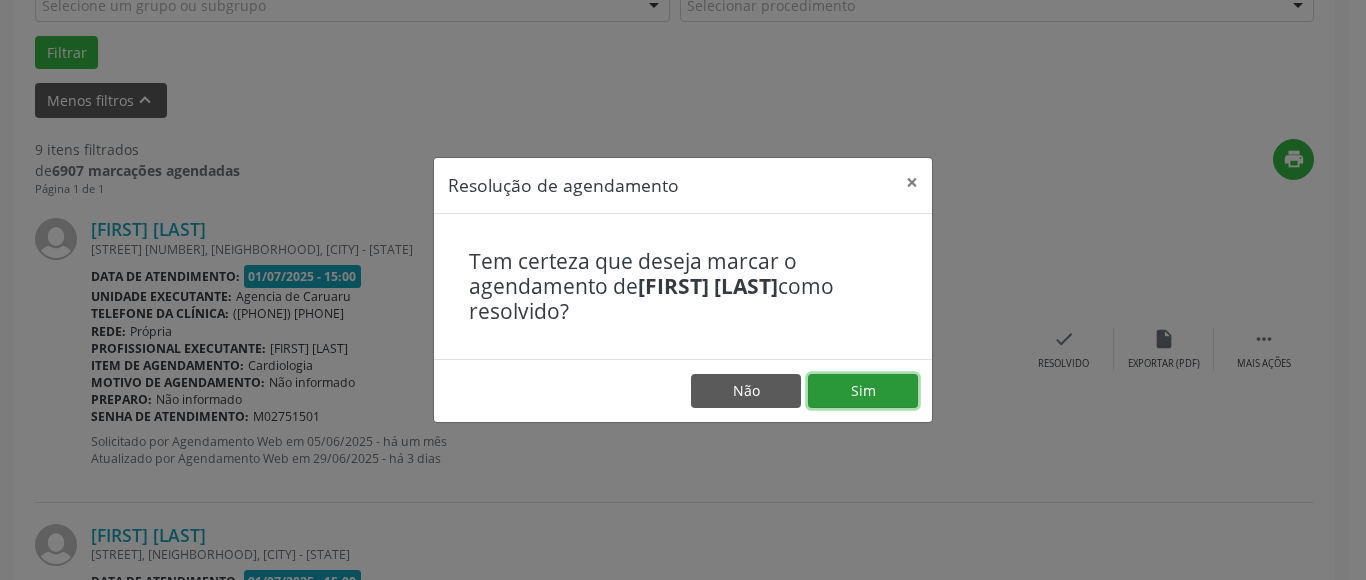 click on "Sim" at bounding box center [863, 391] 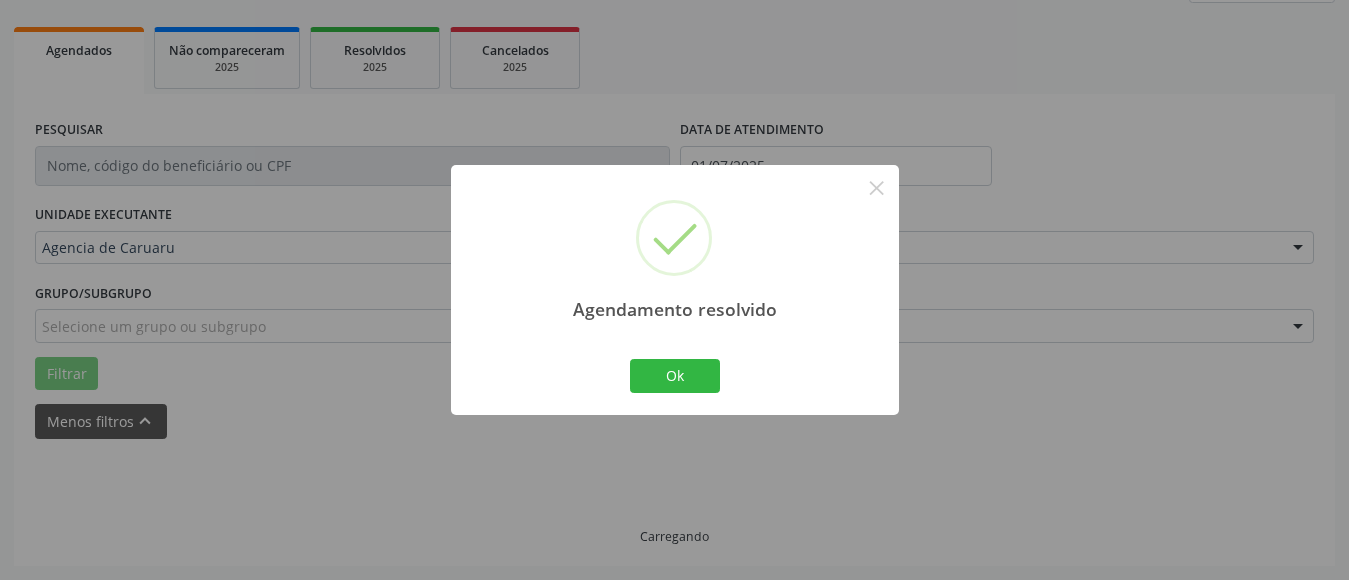 scroll, scrollTop: 293, scrollLeft: 0, axis: vertical 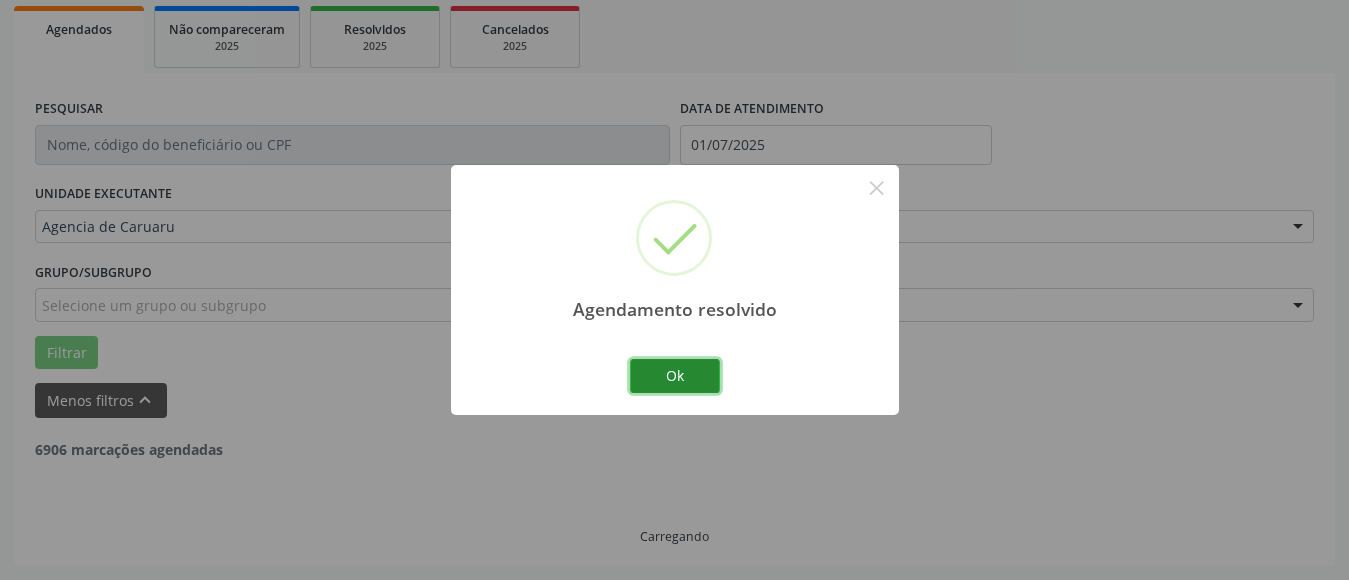 click on "Ok" at bounding box center [675, 376] 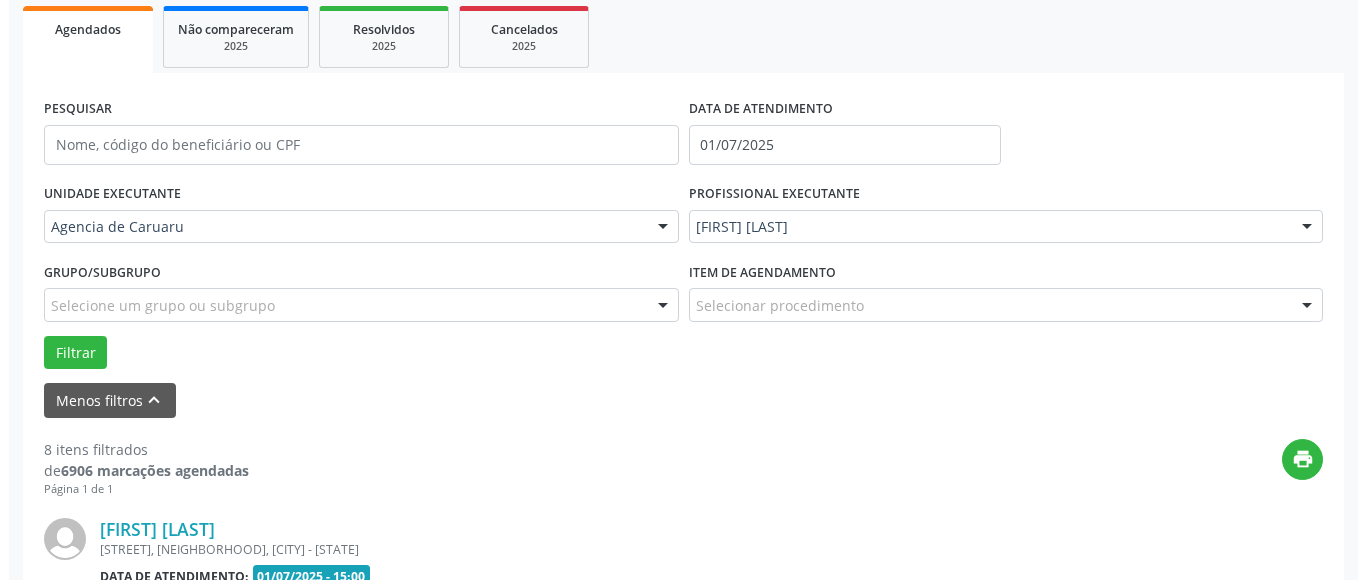 scroll, scrollTop: 593, scrollLeft: 0, axis: vertical 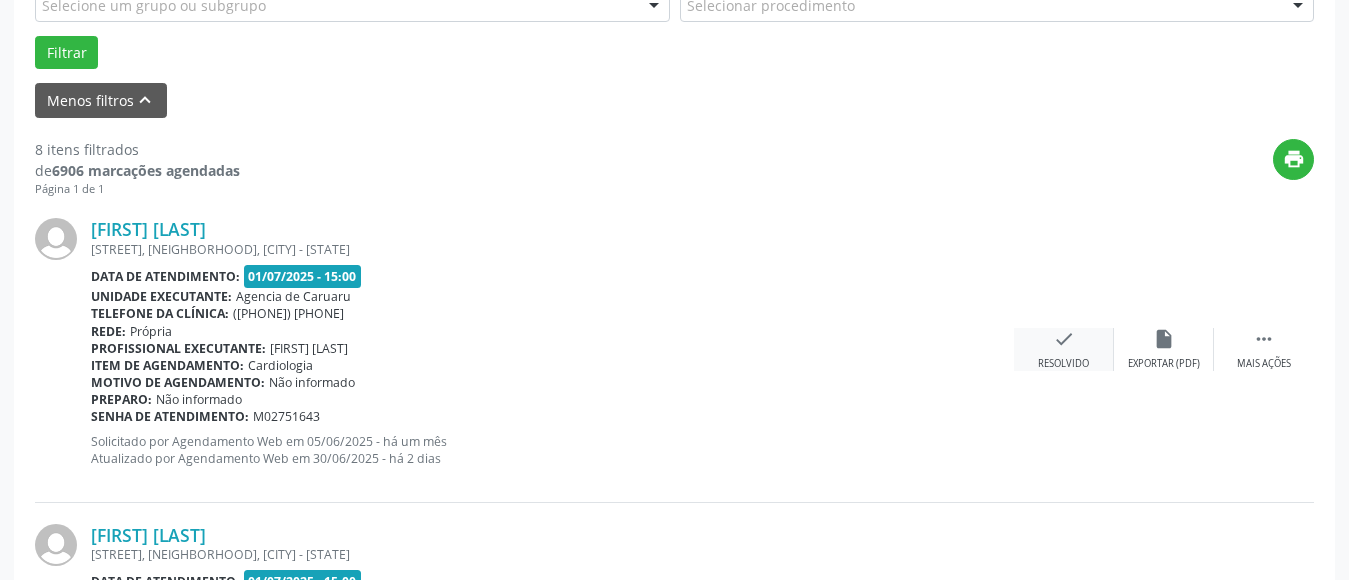 click on "Resolvido" at bounding box center (1164, 364) 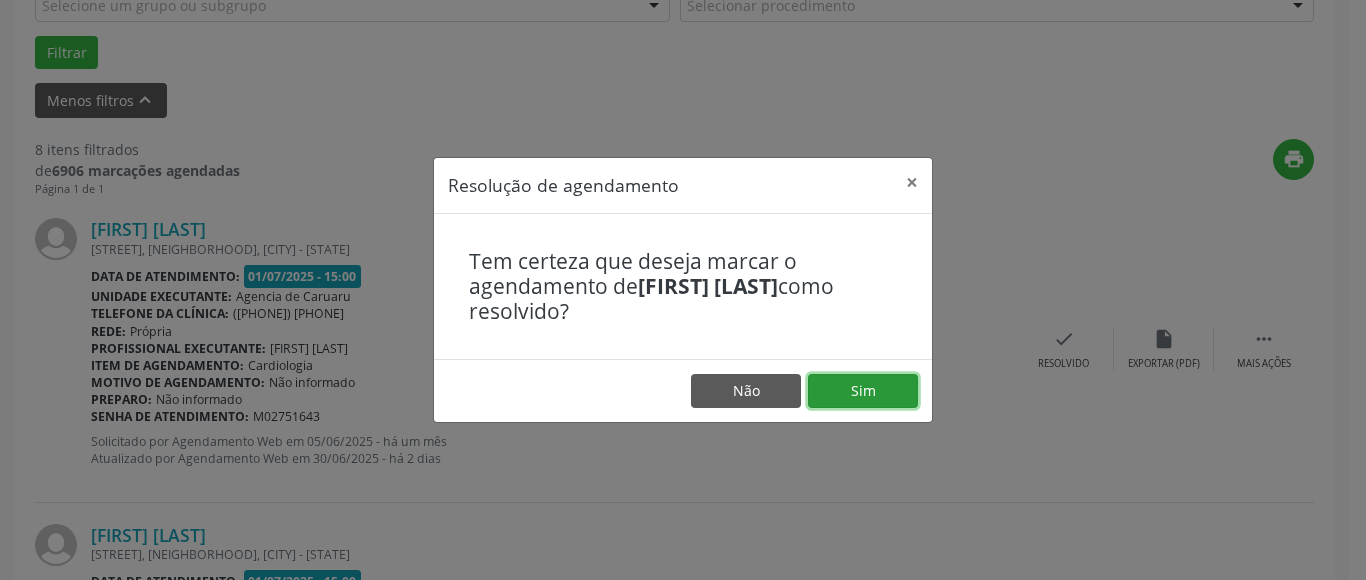 click on "Sim" at bounding box center (863, 391) 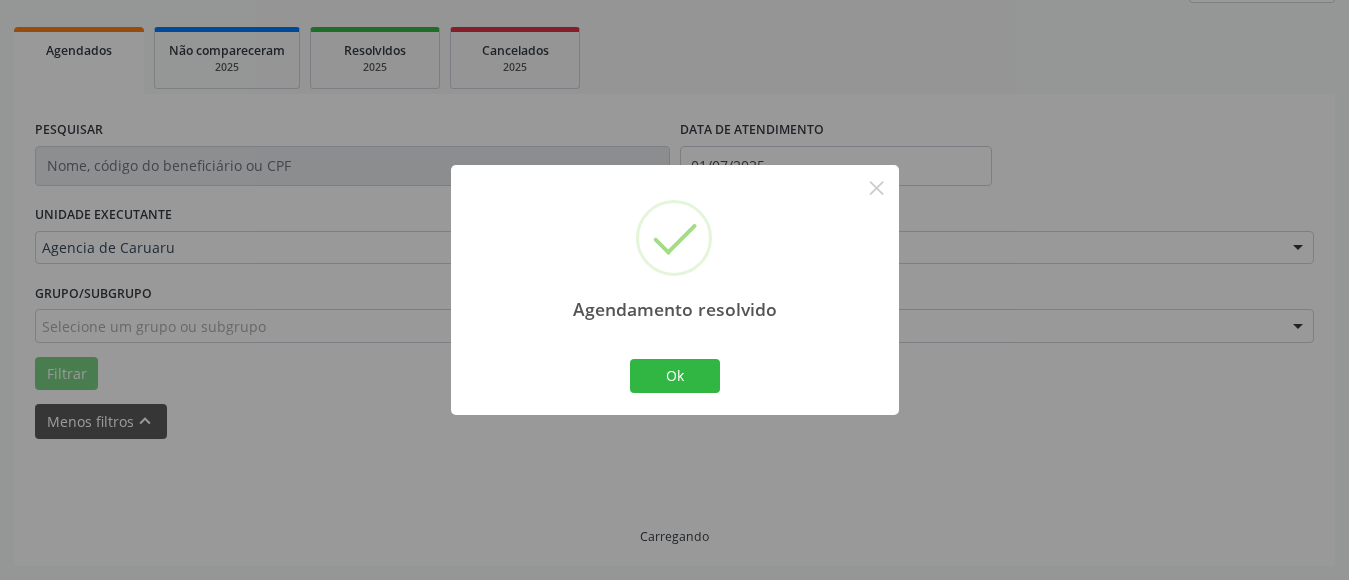 scroll, scrollTop: 293, scrollLeft: 0, axis: vertical 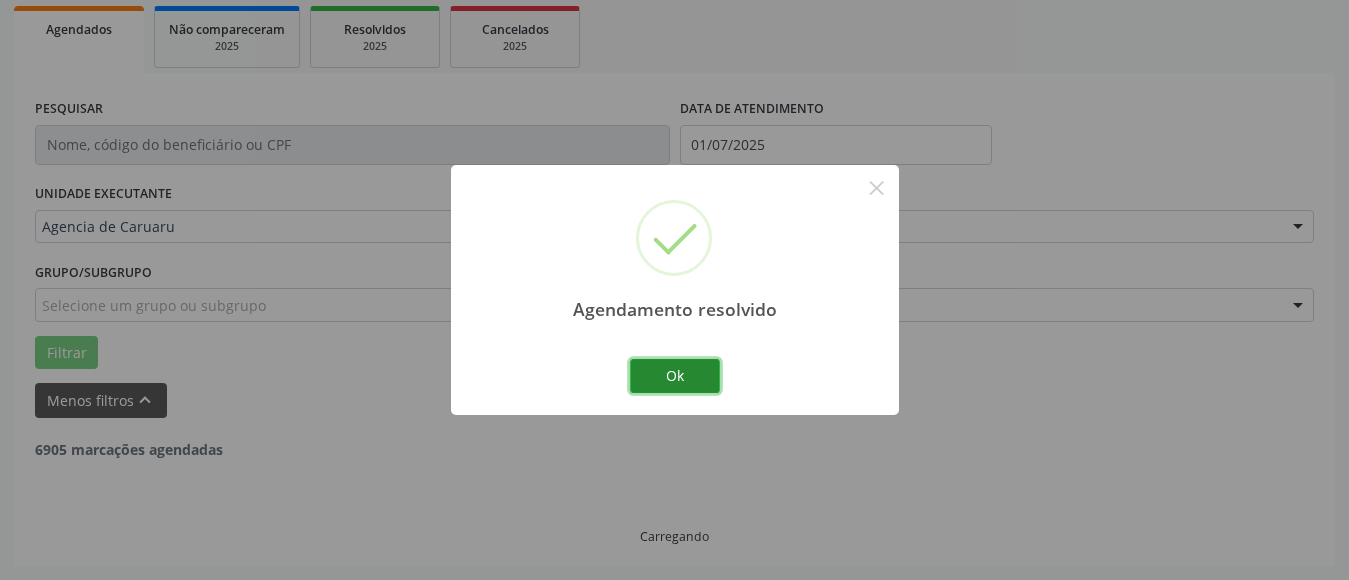 click on "Ok" at bounding box center (675, 376) 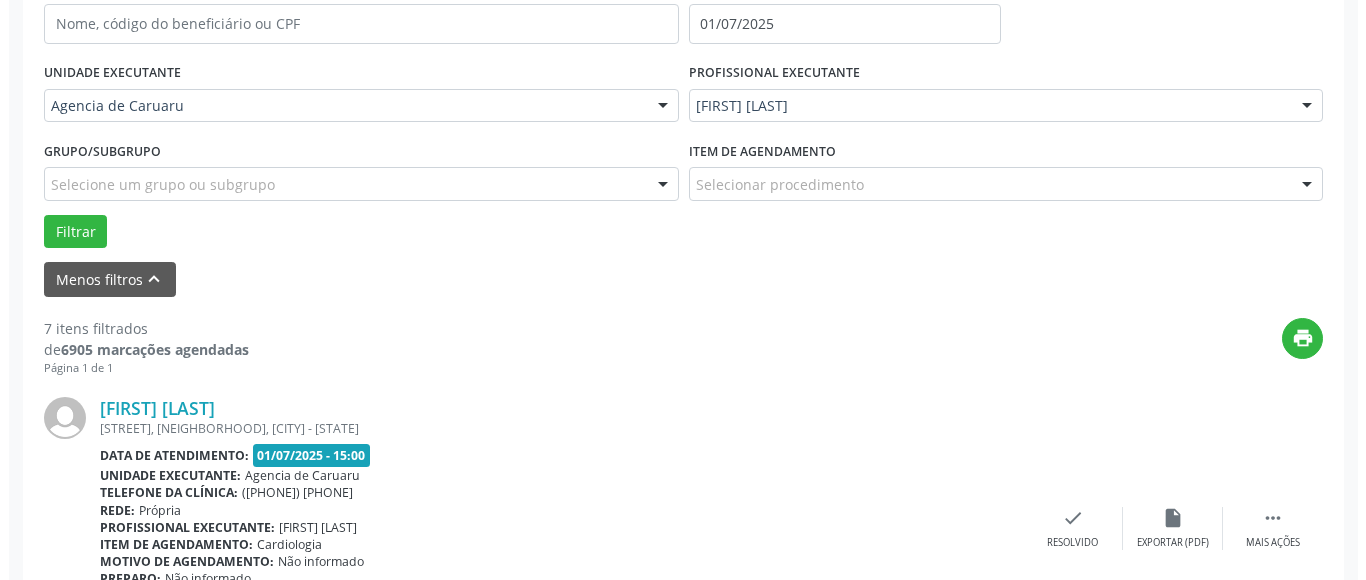 scroll, scrollTop: 593, scrollLeft: 0, axis: vertical 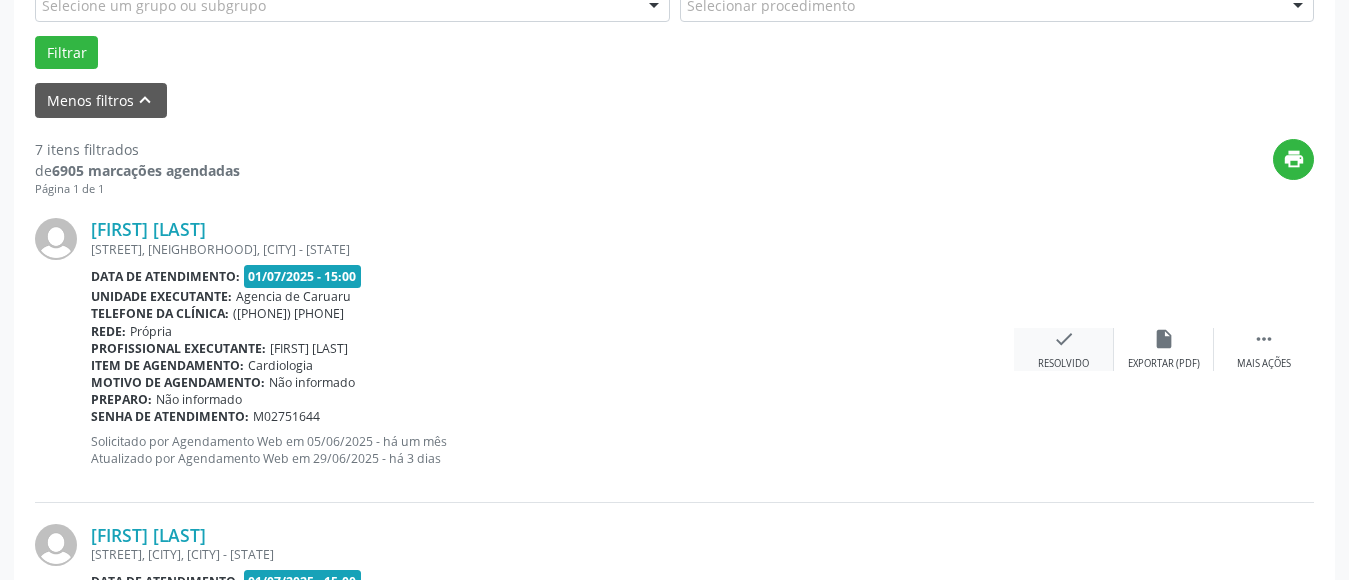 click on "check
Resolvido" at bounding box center (1064, 349) 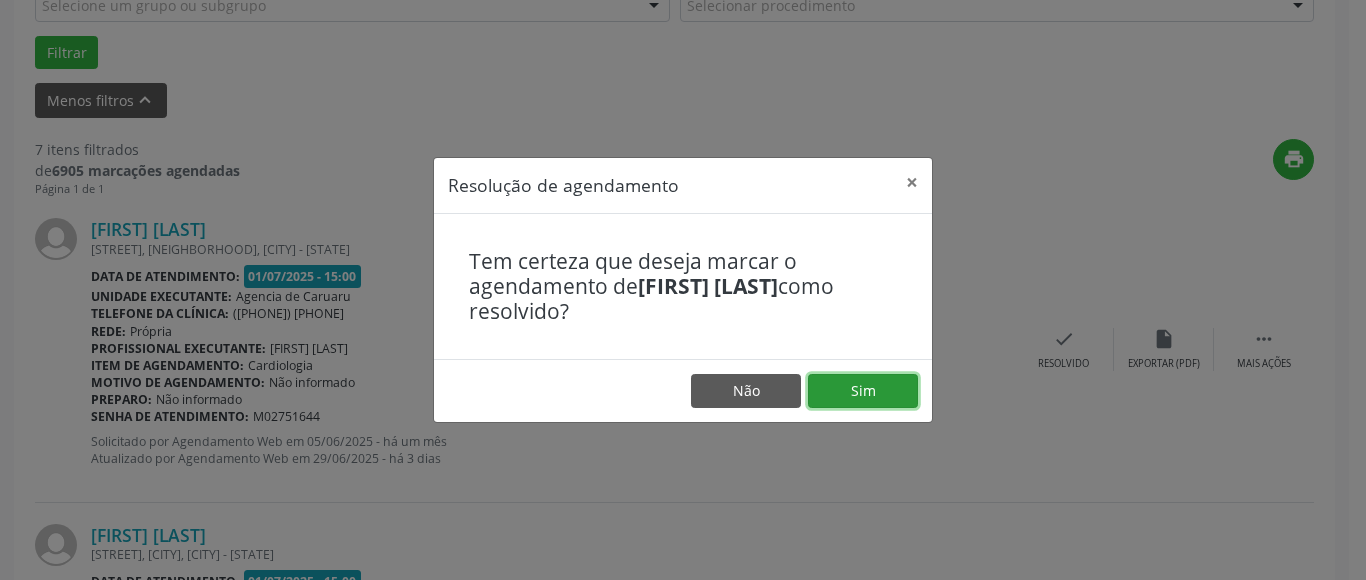 click on "Sim" at bounding box center (863, 391) 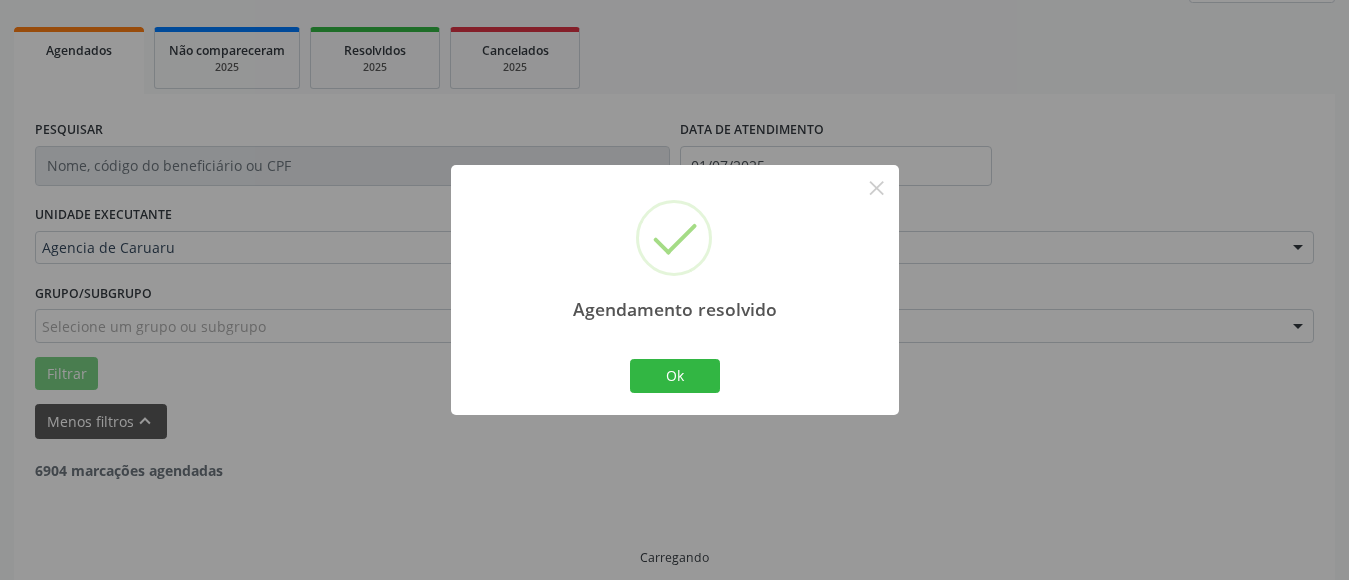 scroll, scrollTop: 293, scrollLeft: 0, axis: vertical 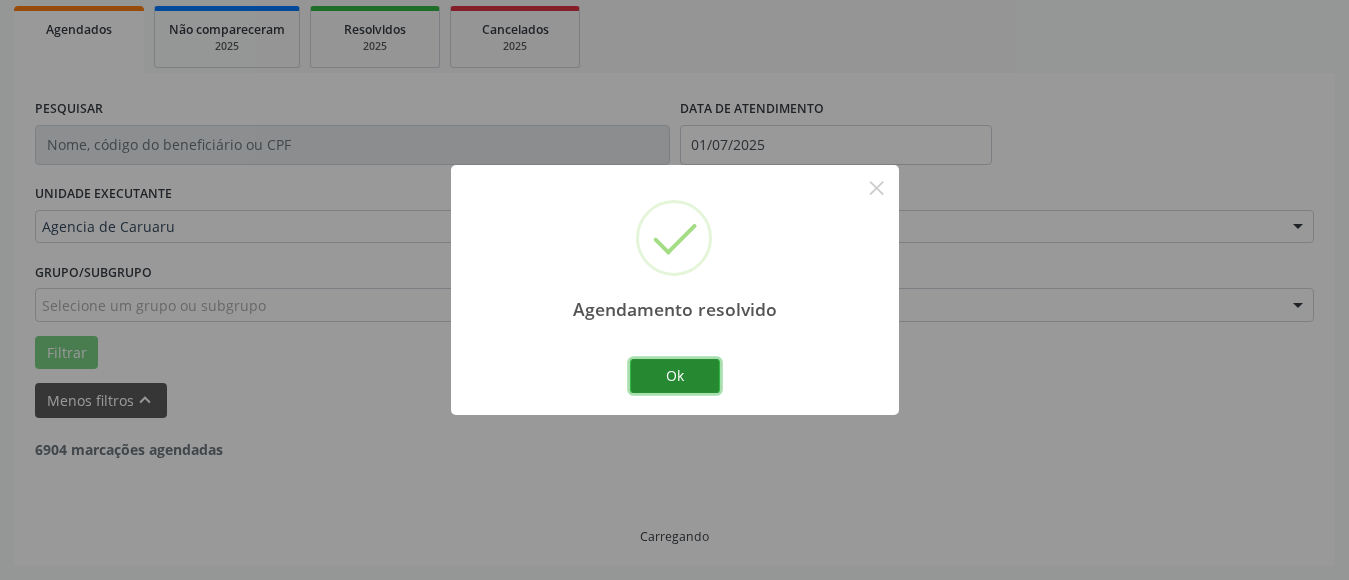 click on "Ok" at bounding box center [675, 376] 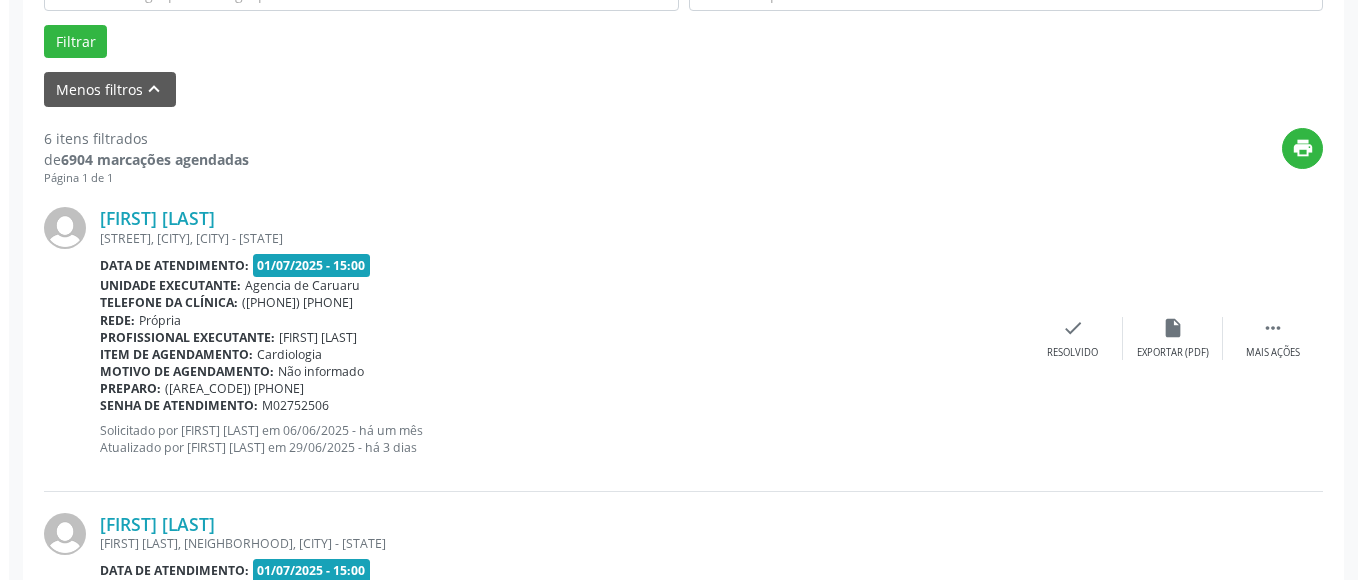scroll, scrollTop: 693, scrollLeft: 0, axis: vertical 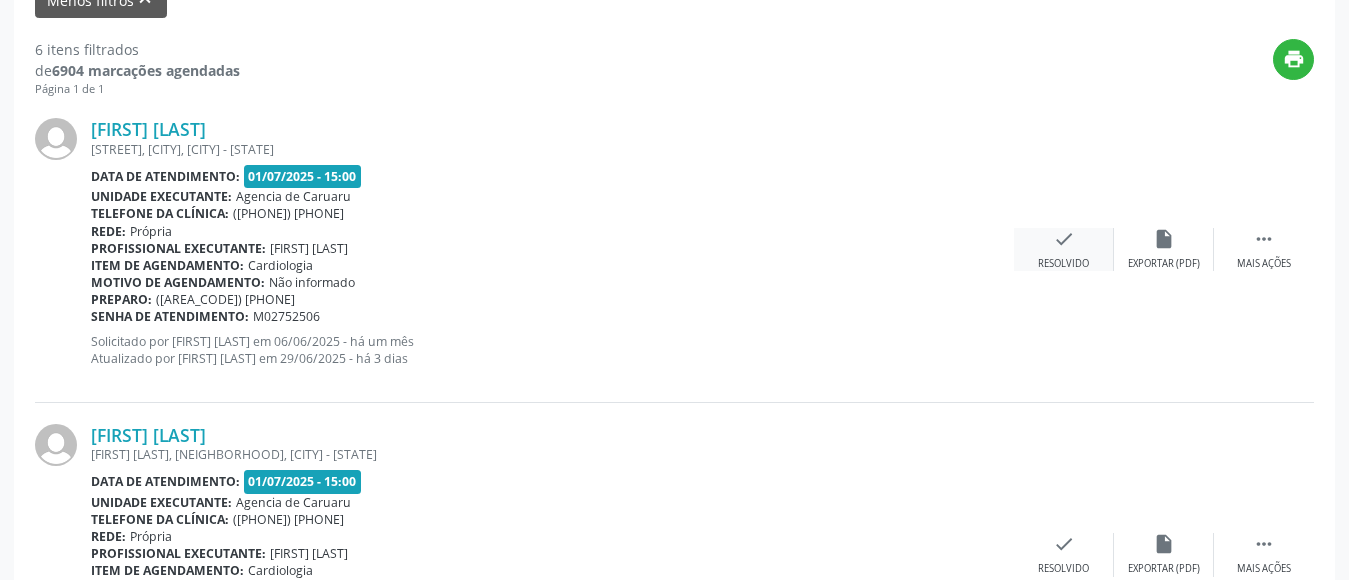 click on "check
Resolvido" at bounding box center [1064, 249] 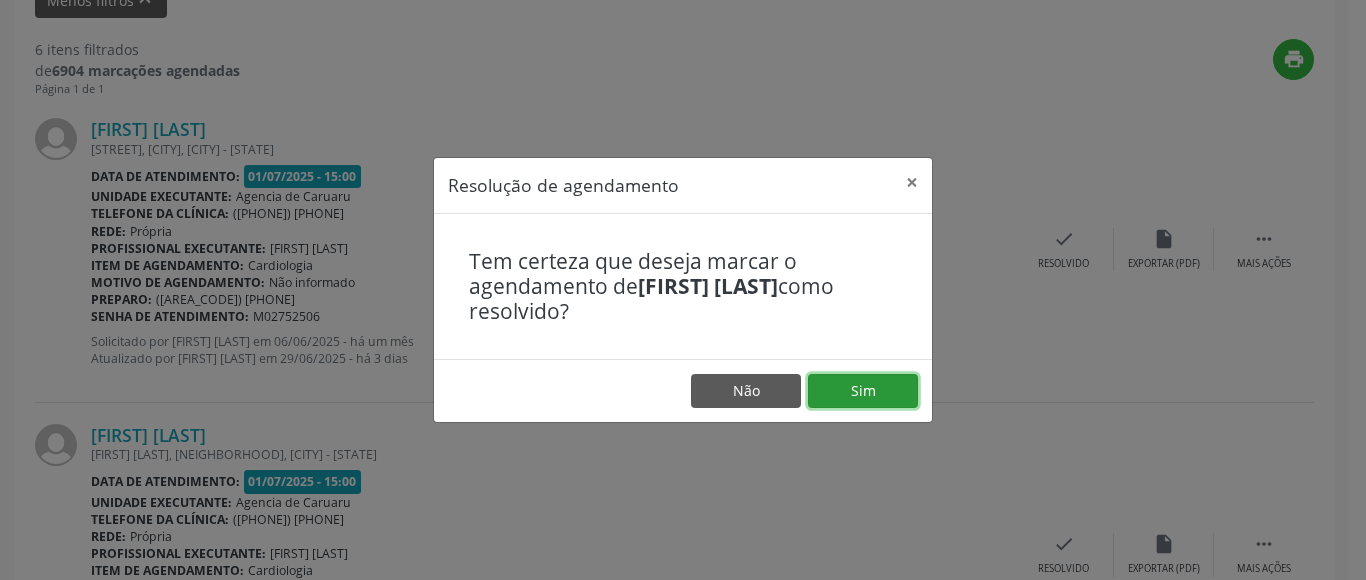 click on "Sim" at bounding box center (863, 391) 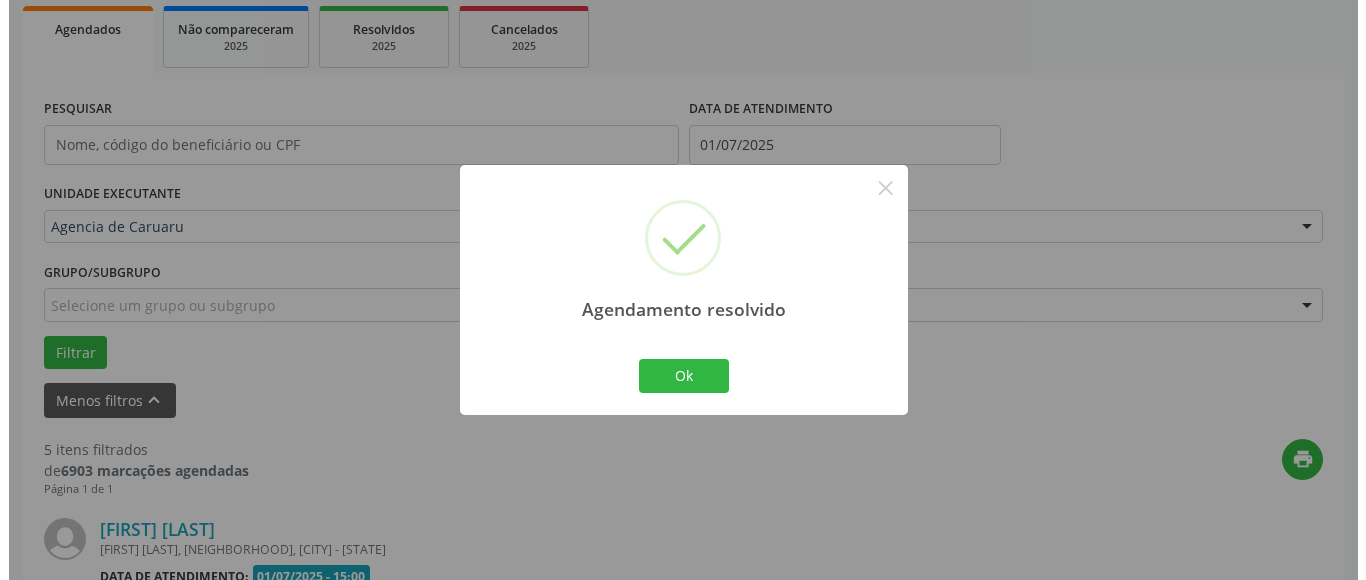 scroll, scrollTop: 693, scrollLeft: 0, axis: vertical 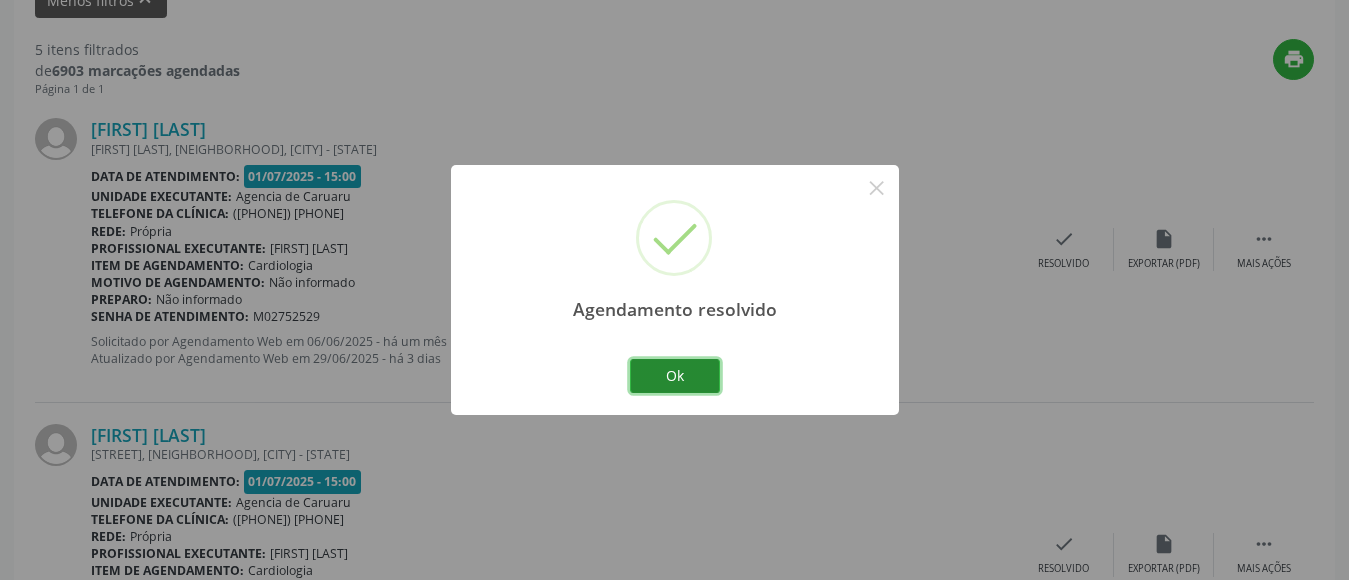 click on "Ok" at bounding box center [675, 376] 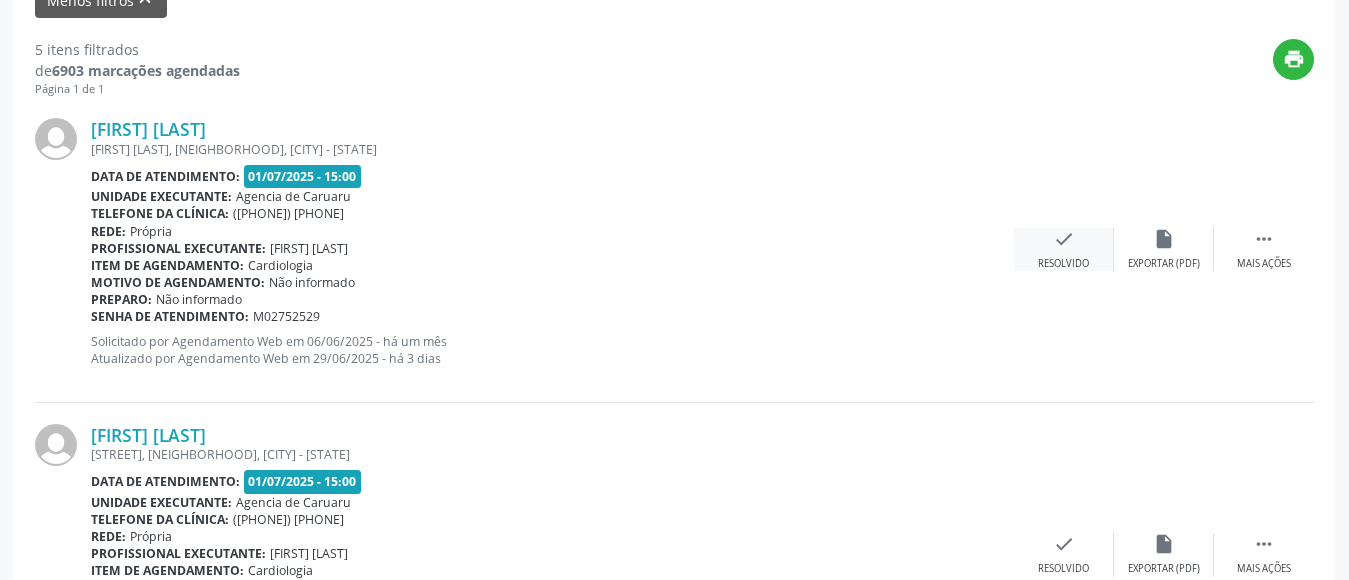 click on "Resolvido" at bounding box center (1164, 264) 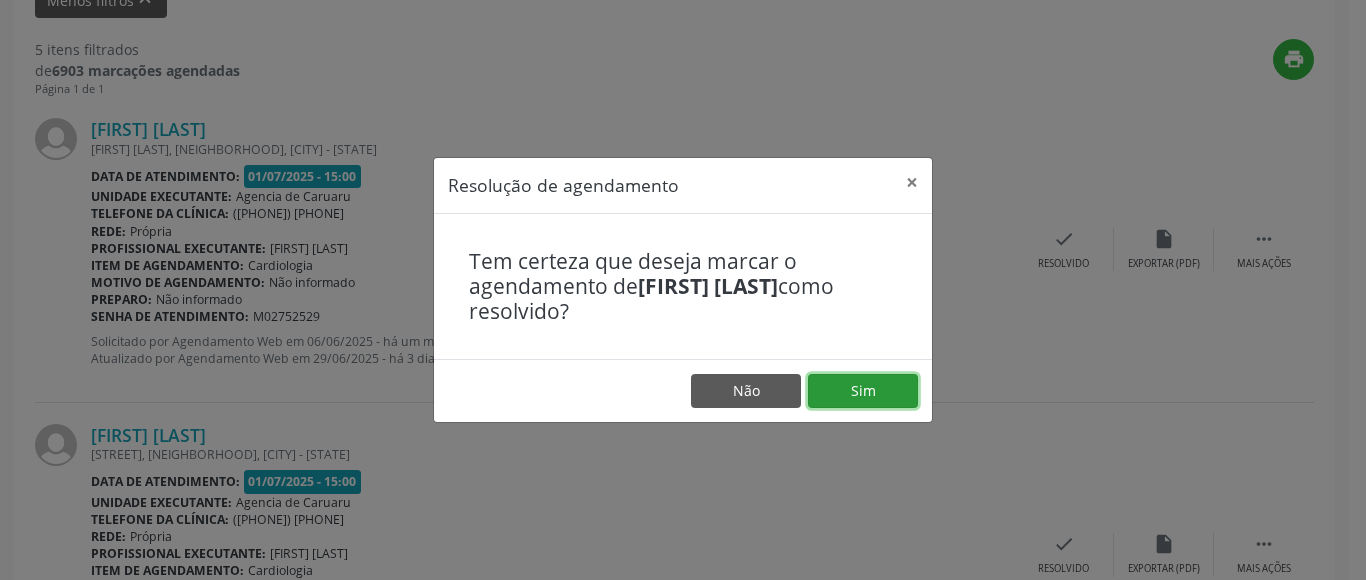 click on "Sim" at bounding box center [863, 391] 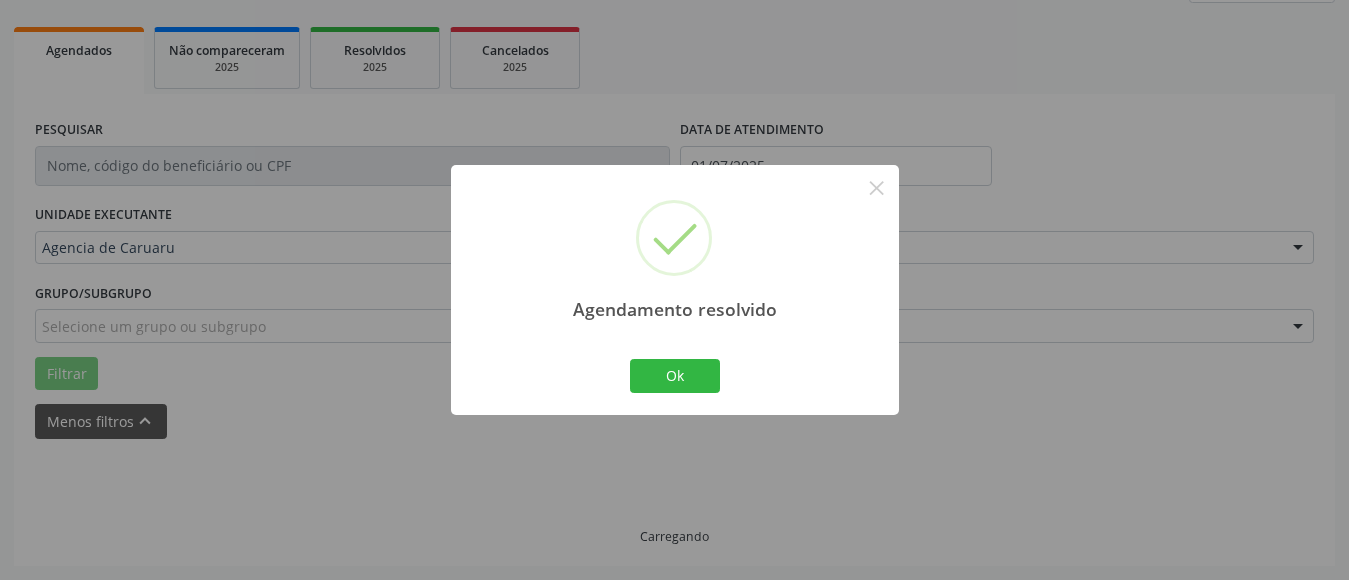 scroll, scrollTop: 293, scrollLeft: 0, axis: vertical 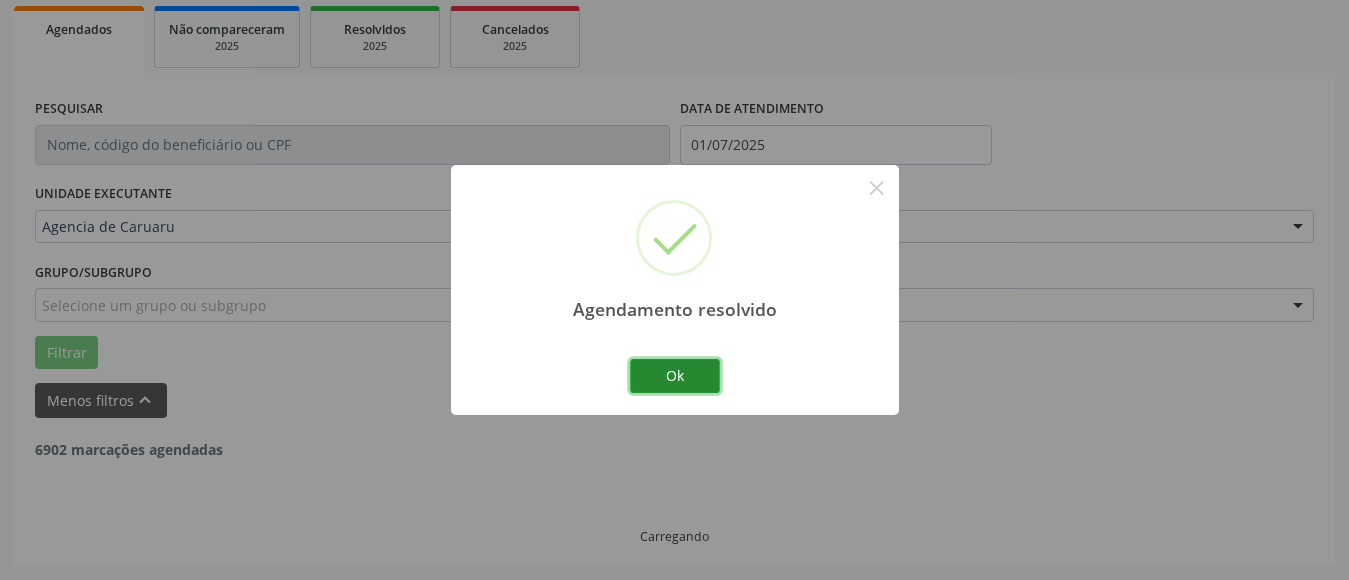 click on "Ok" at bounding box center [675, 376] 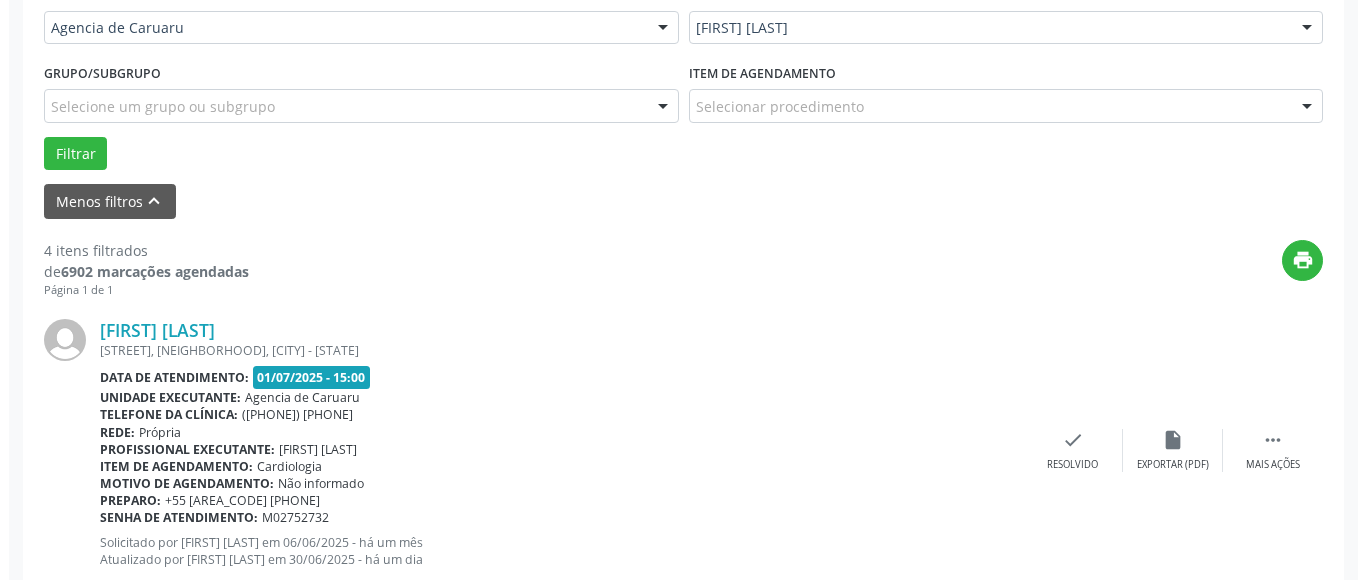 scroll, scrollTop: 493, scrollLeft: 0, axis: vertical 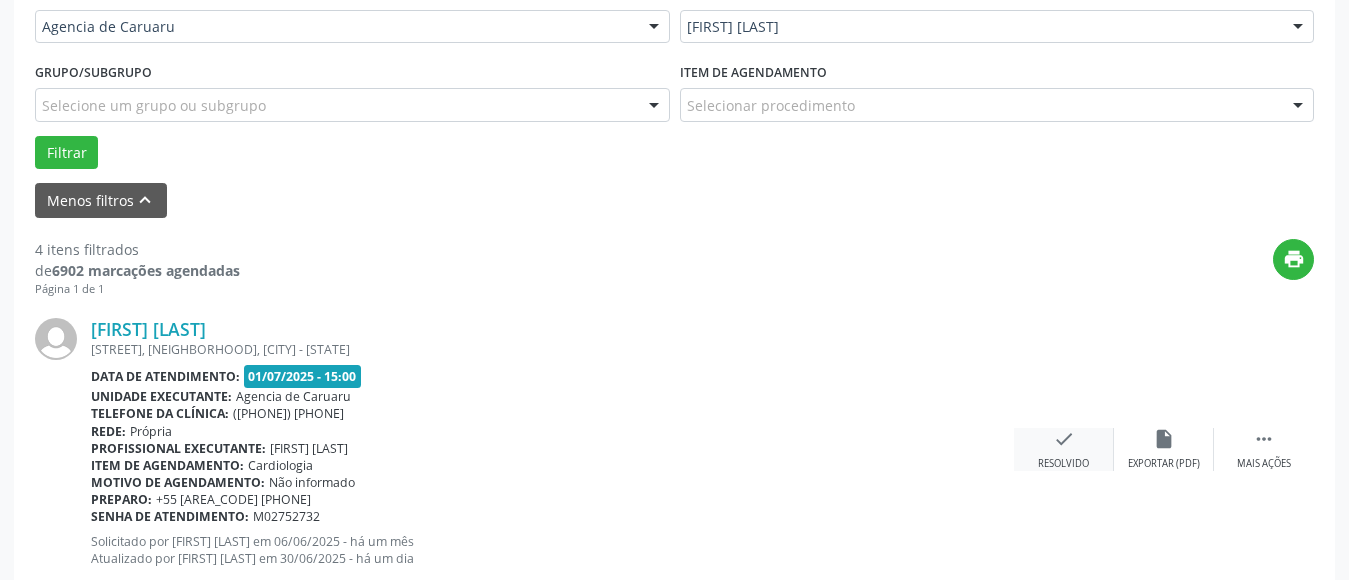 click on "check
Resolvido" at bounding box center [1064, 449] 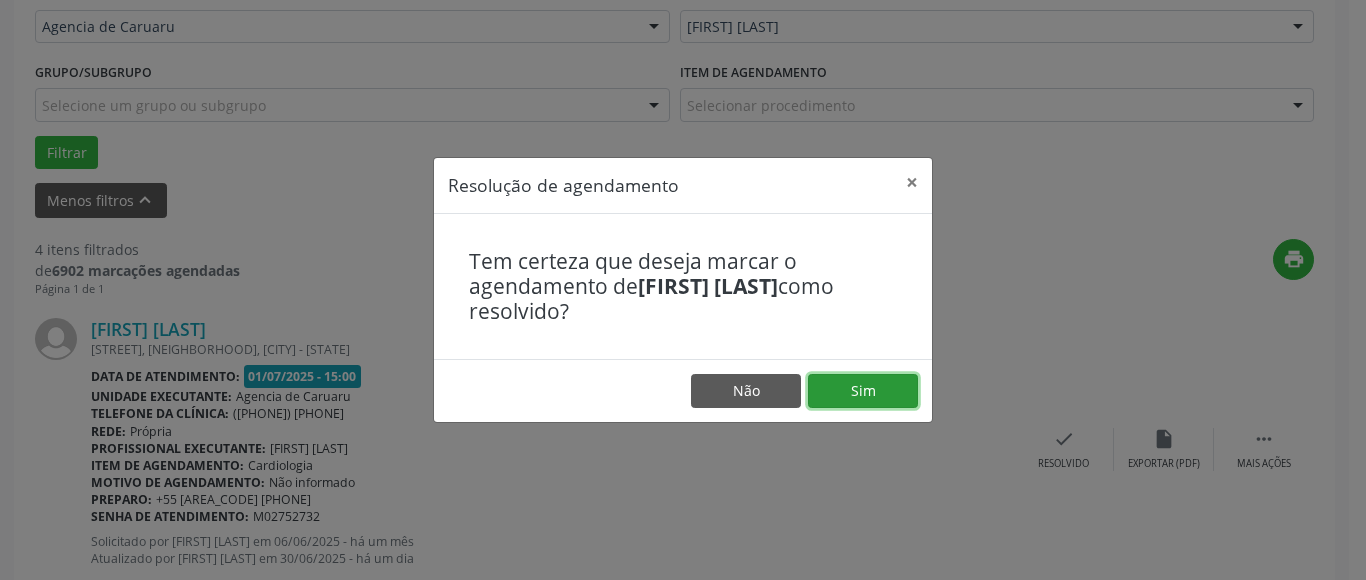 click on "Sim" at bounding box center [863, 391] 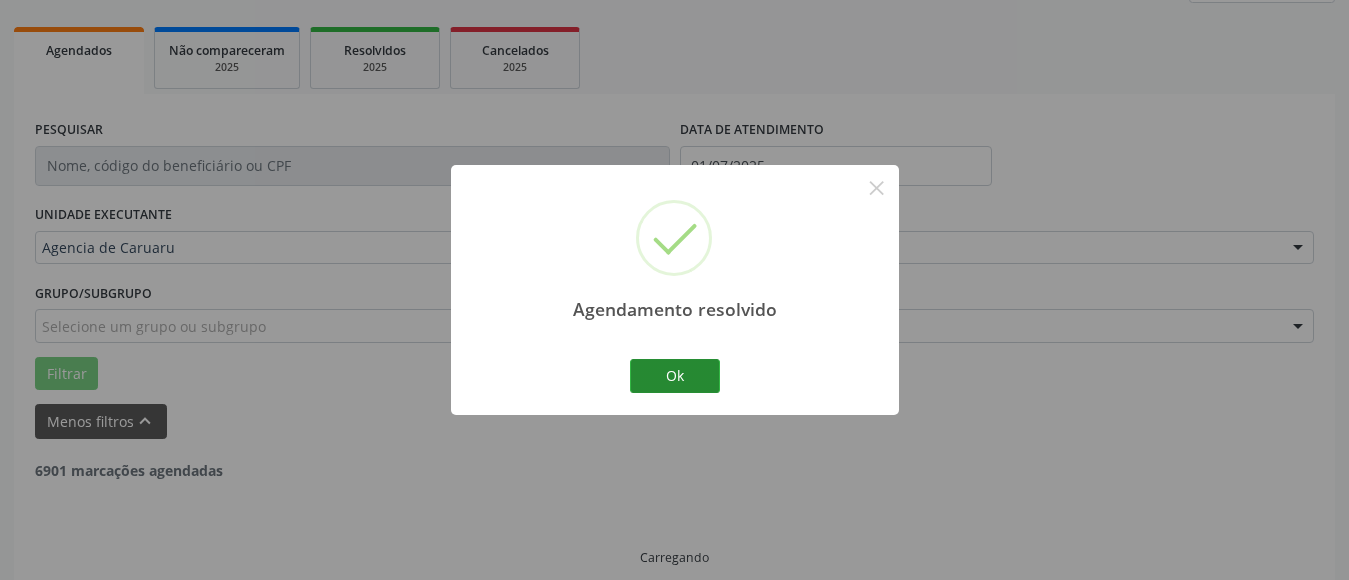 scroll, scrollTop: 293, scrollLeft: 0, axis: vertical 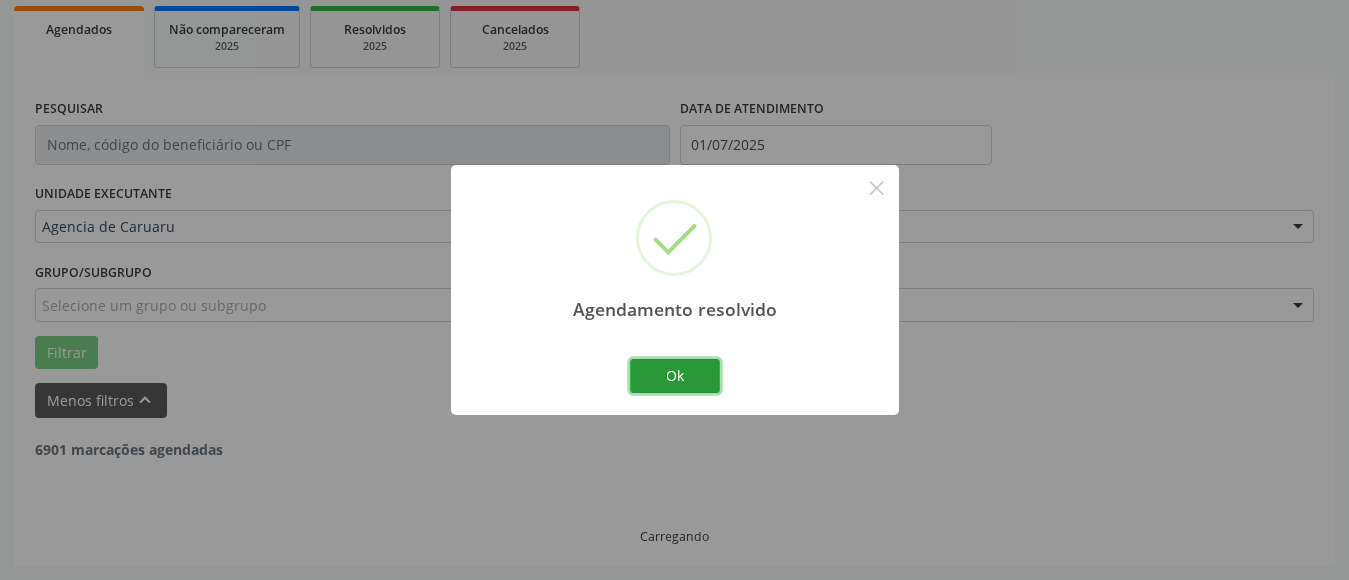 click on "Ok" at bounding box center [675, 376] 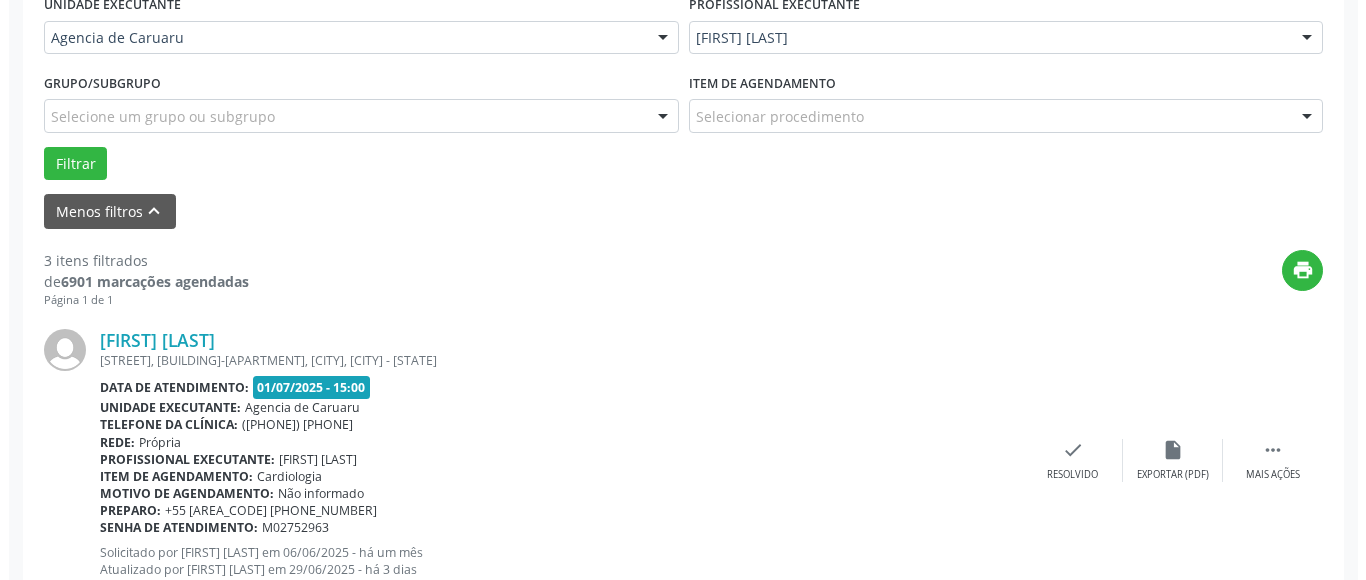 scroll, scrollTop: 593, scrollLeft: 0, axis: vertical 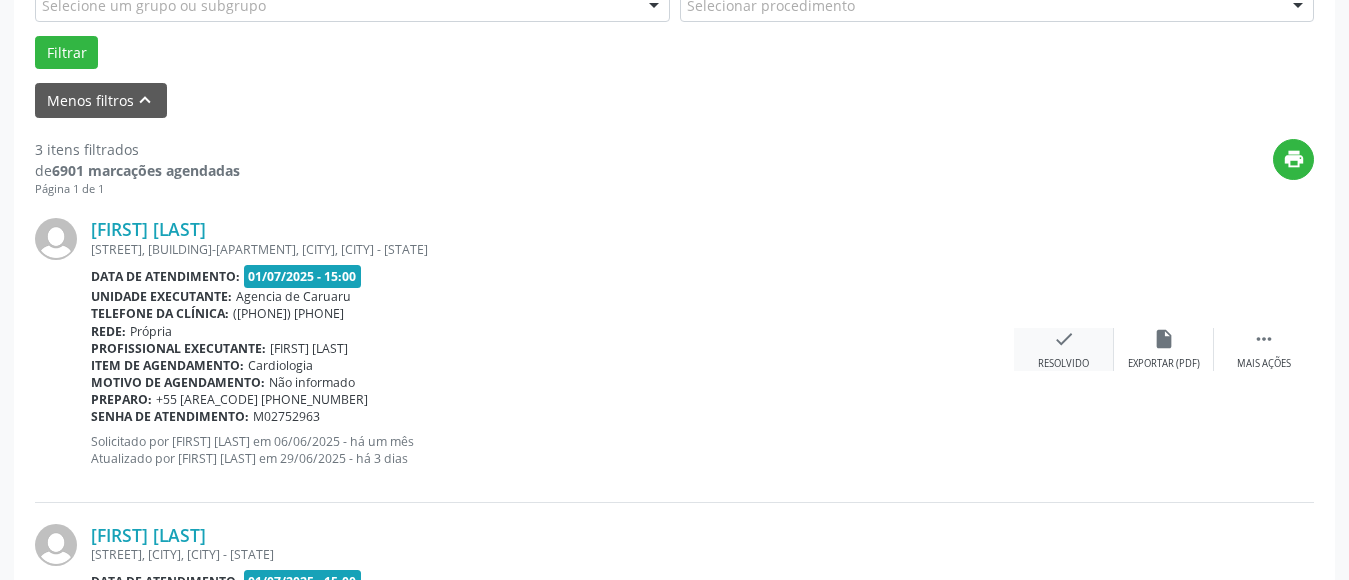 click on "check" at bounding box center (1164, 339) 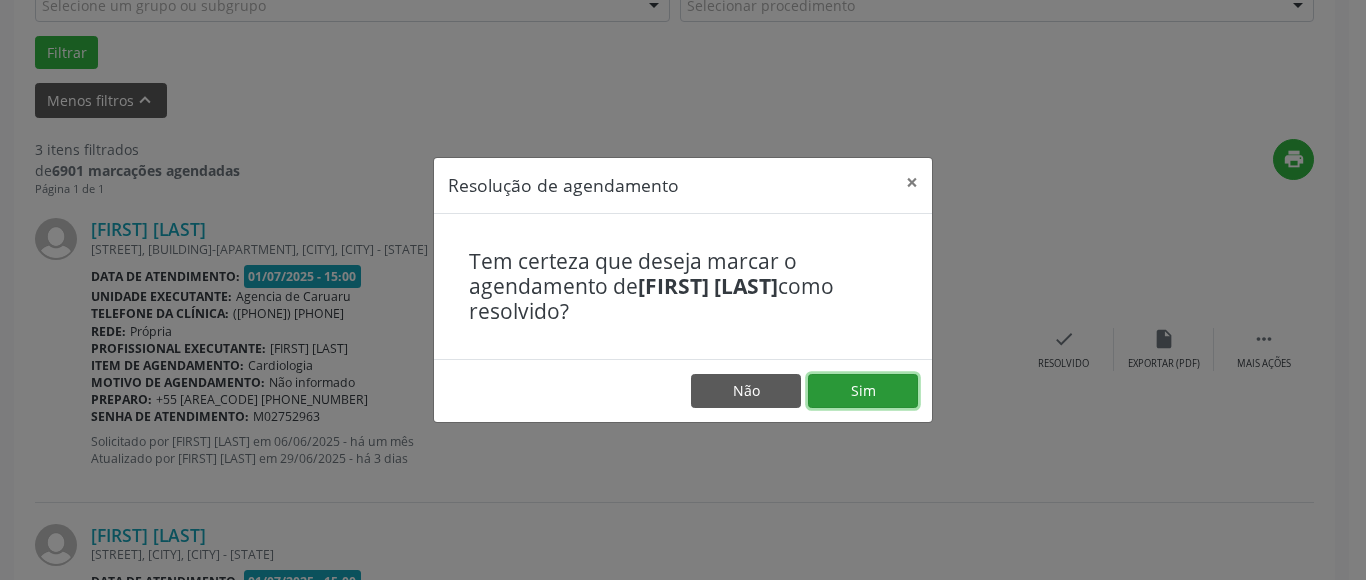 click on "Sim" at bounding box center (863, 391) 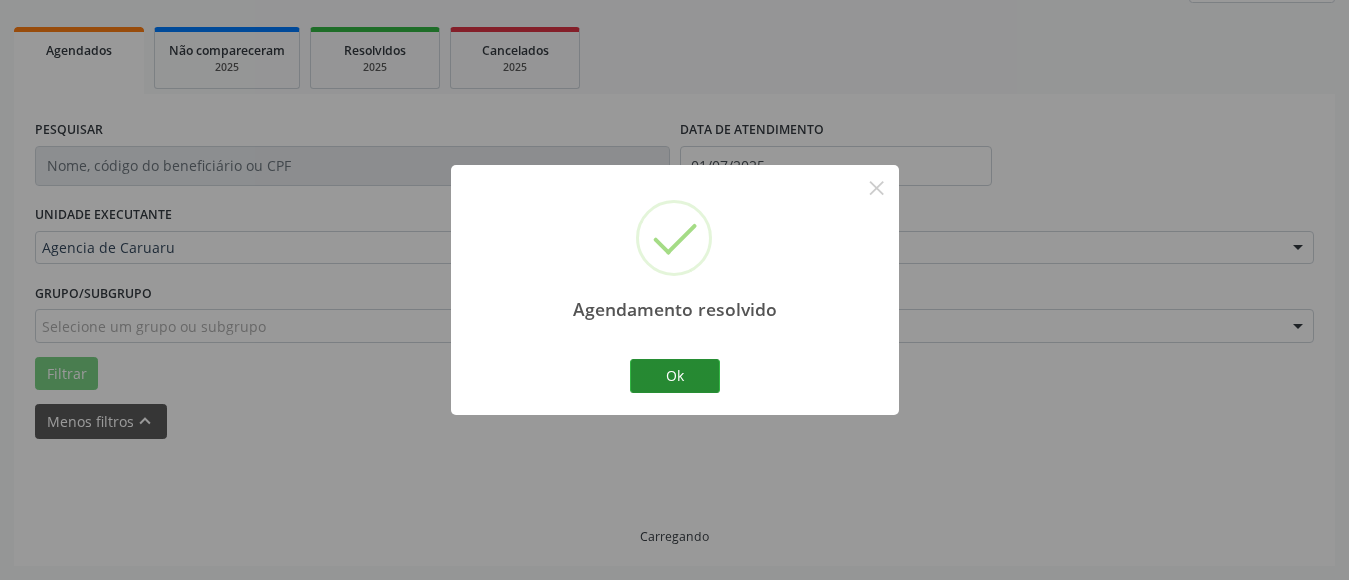 scroll, scrollTop: 293, scrollLeft: 0, axis: vertical 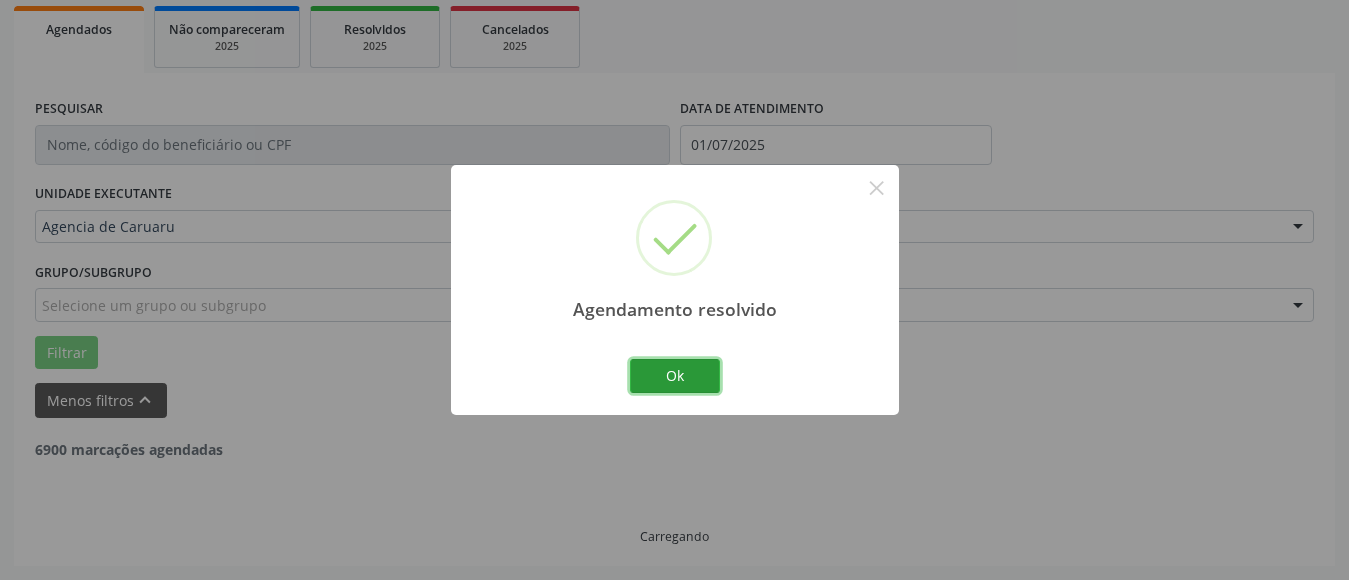 click on "Ok" at bounding box center (675, 376) 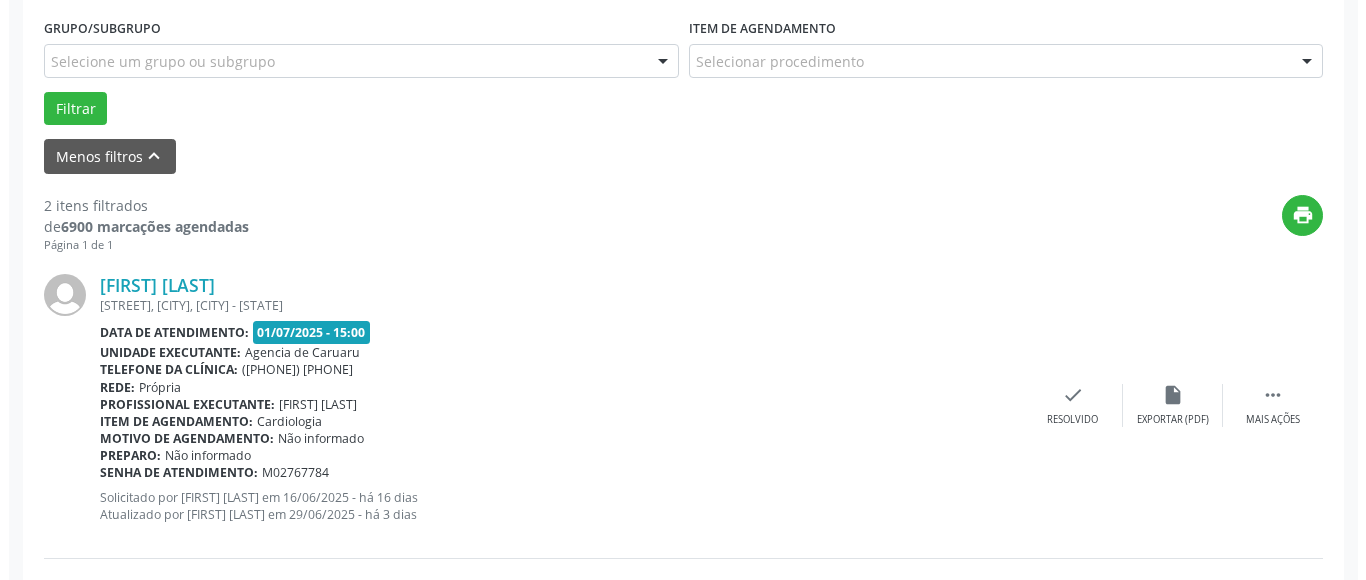 scroll, scrollTop: 593, scrollLeft: 0, axis: vertical 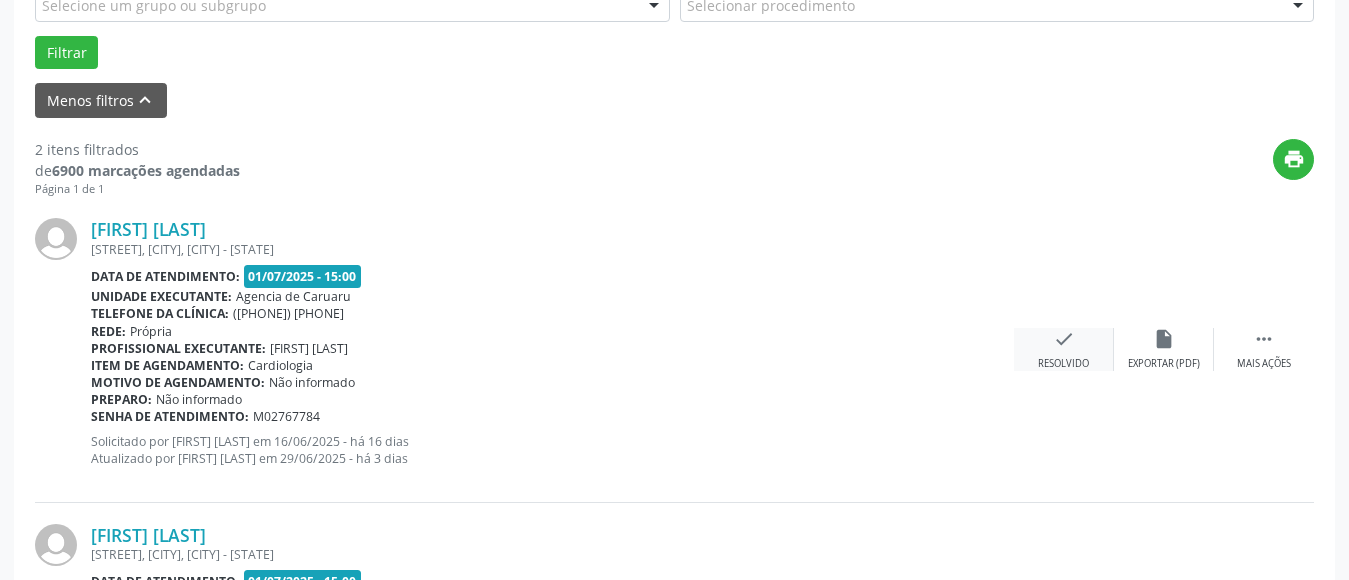 click on "check
Resolvido" at bounding box center (1064, 349) 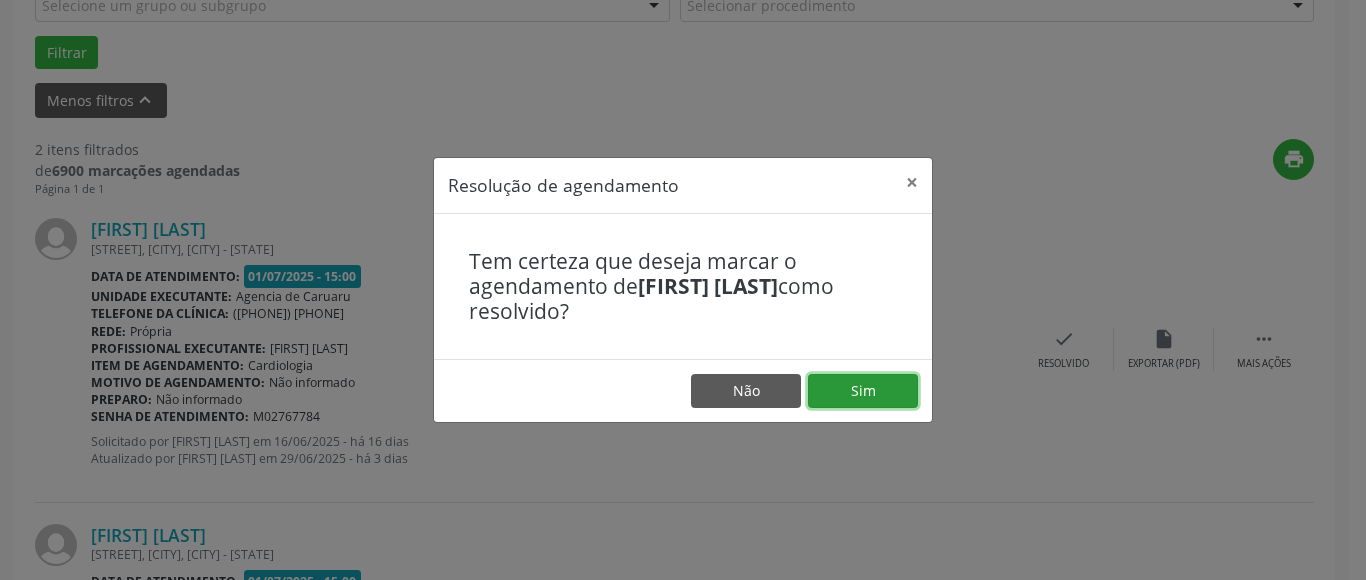 click on "Sim" at bounding box center [863, 391] 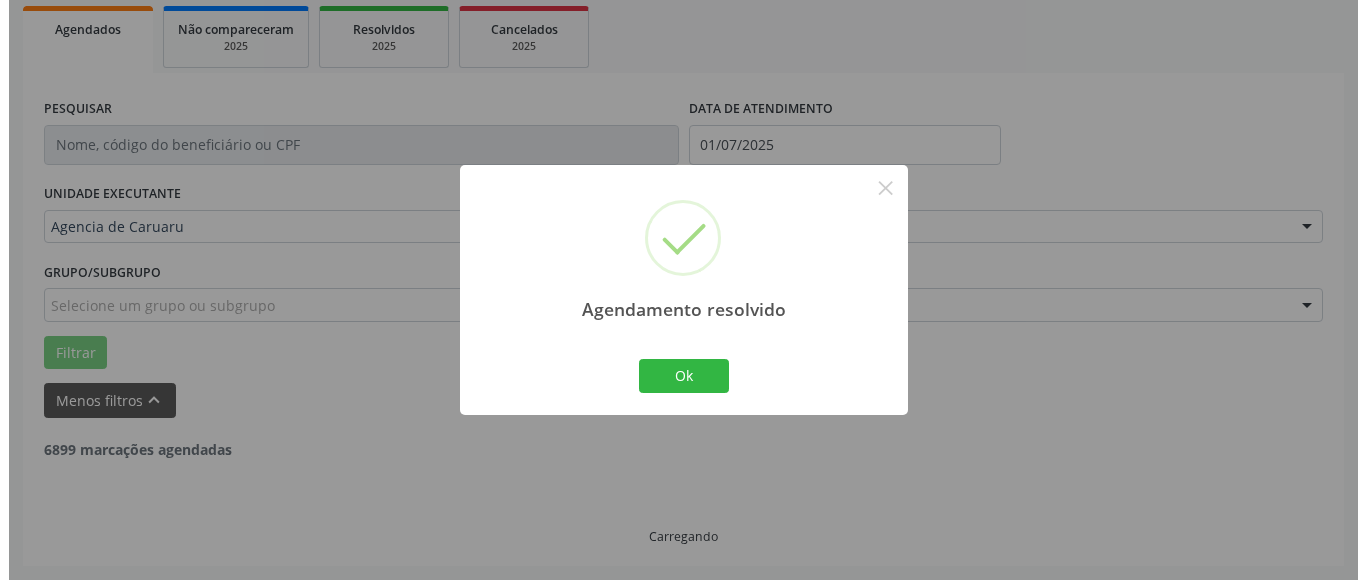 scroll, scrollTop: 550, scrollLeft: 0, axis: vertical 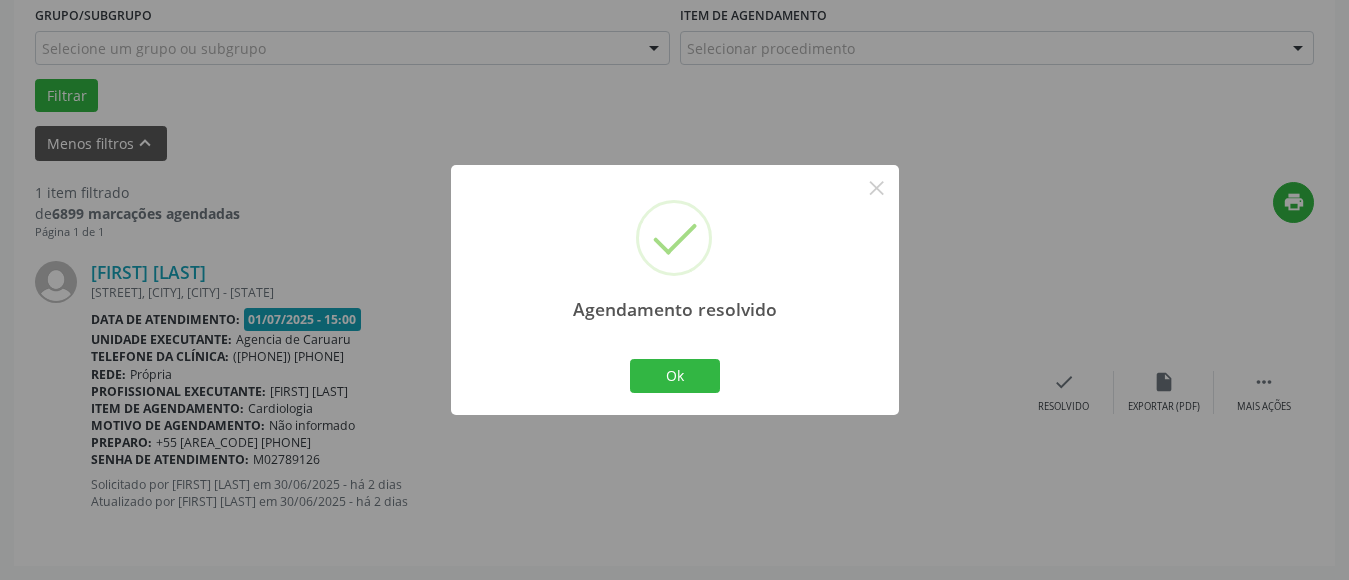 click on "Agendamento resolvido × Ok Cancel" at bounding box center [675, 289] 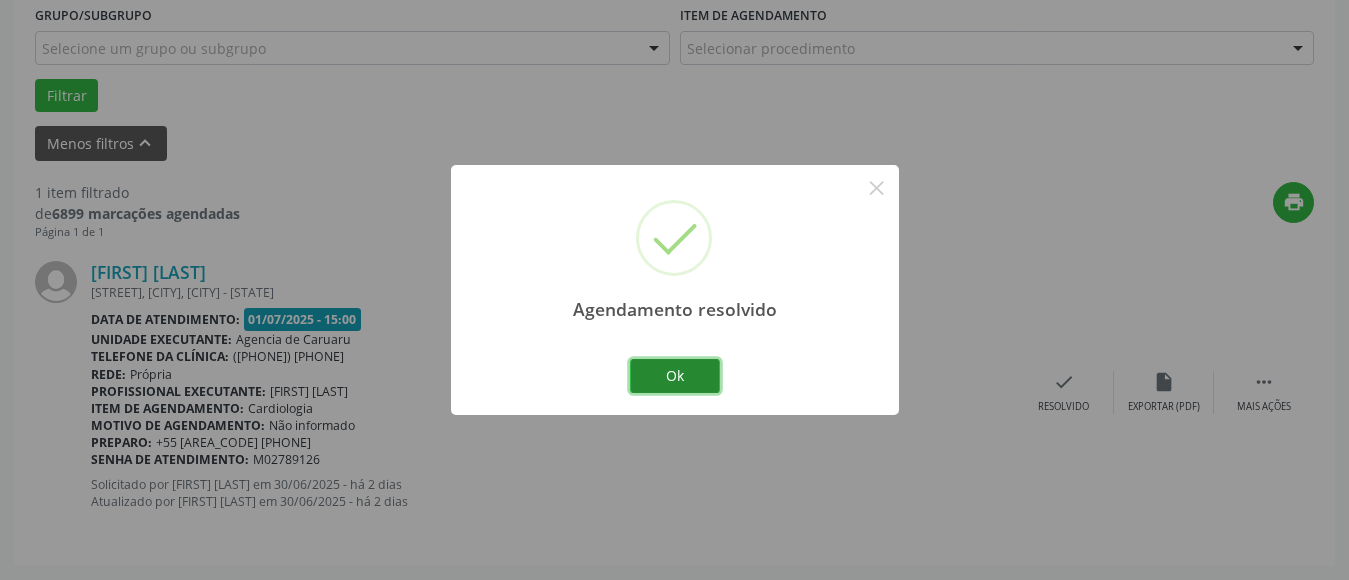 click on "Ok" at bounding box center [675, 376] 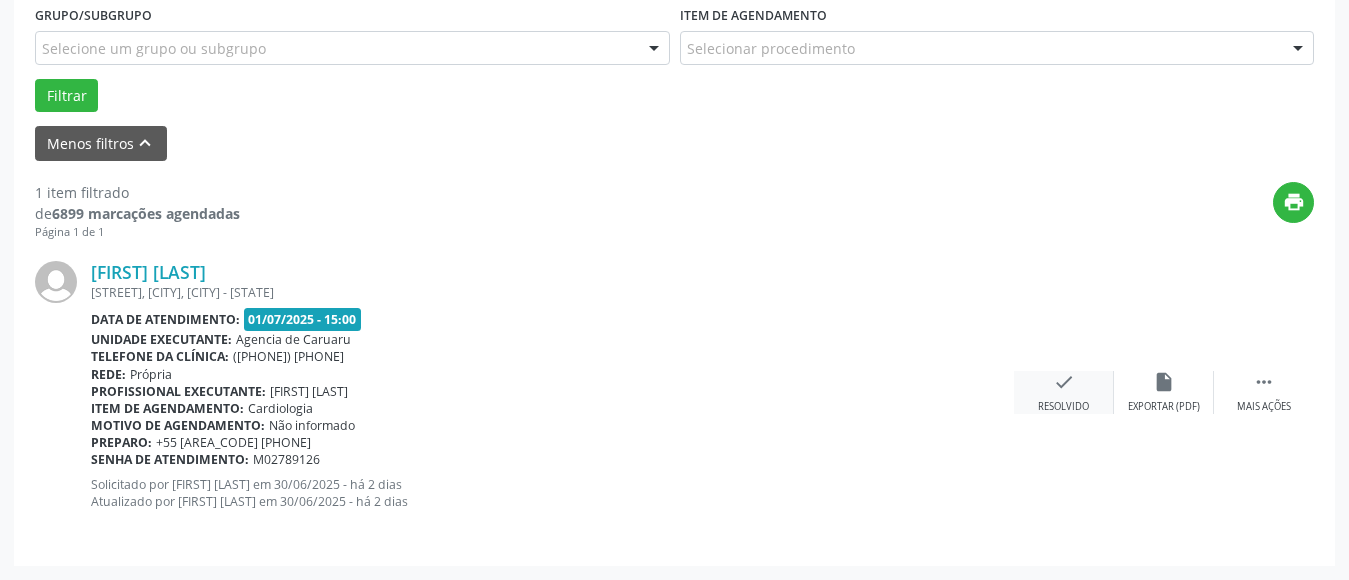 click on "Resolvido" at bounding box center (1164, 407) 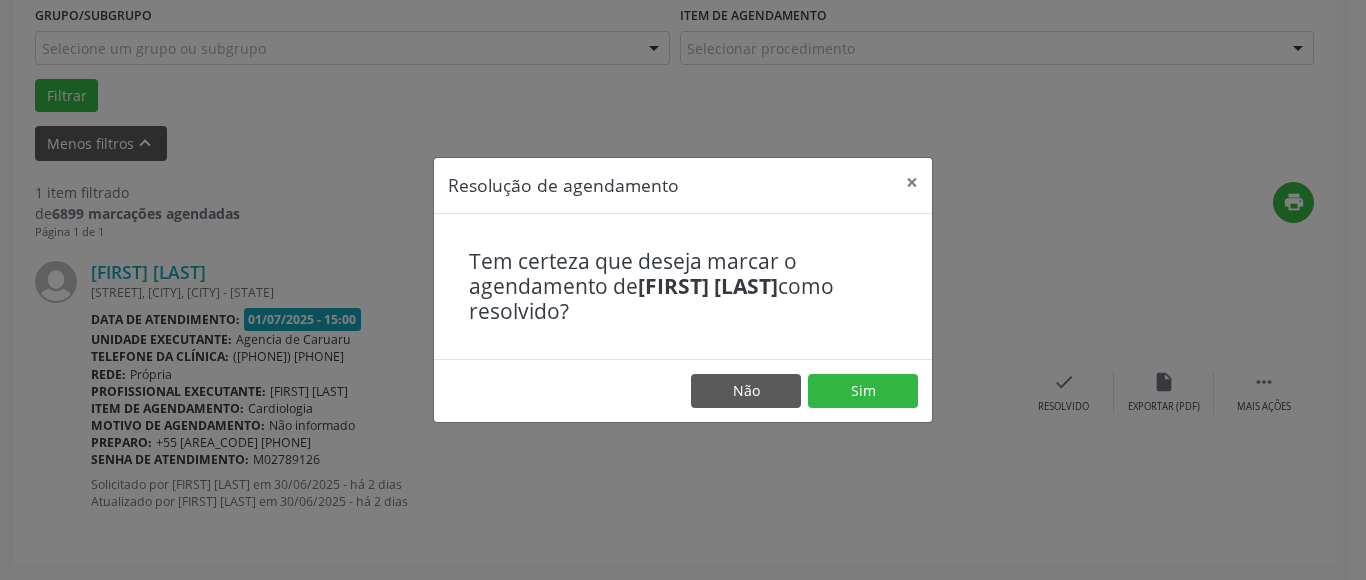 click on "Não Sim" at bounding box center (683, 390) 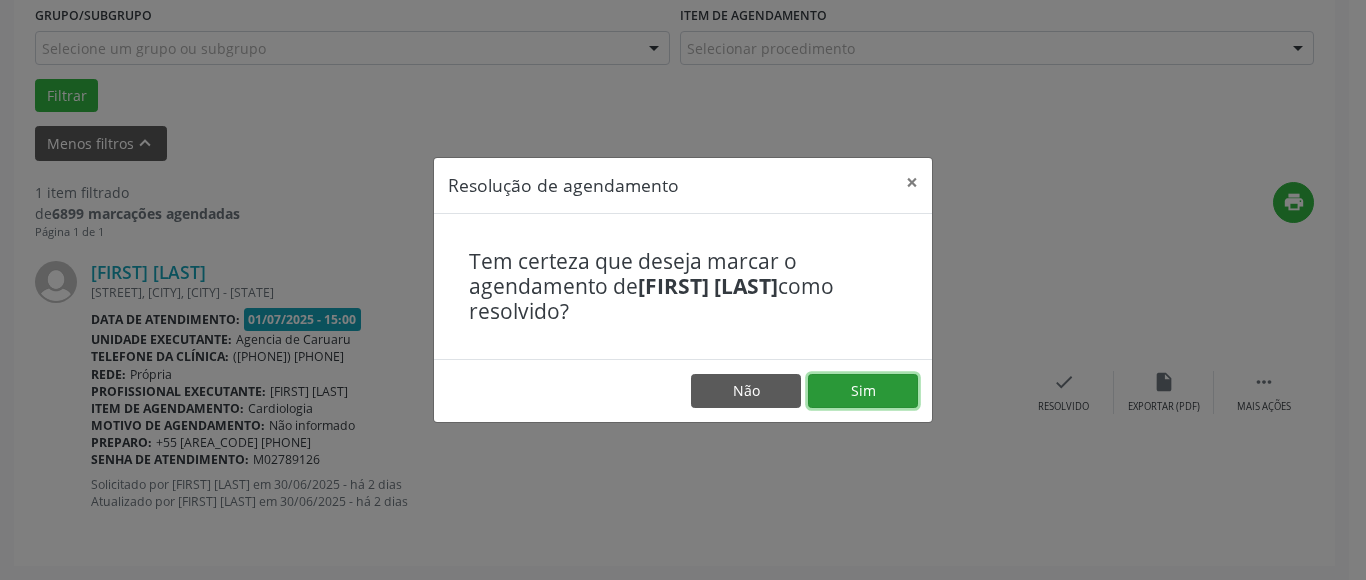 click on "Sim" at bounding box center [863, 391] 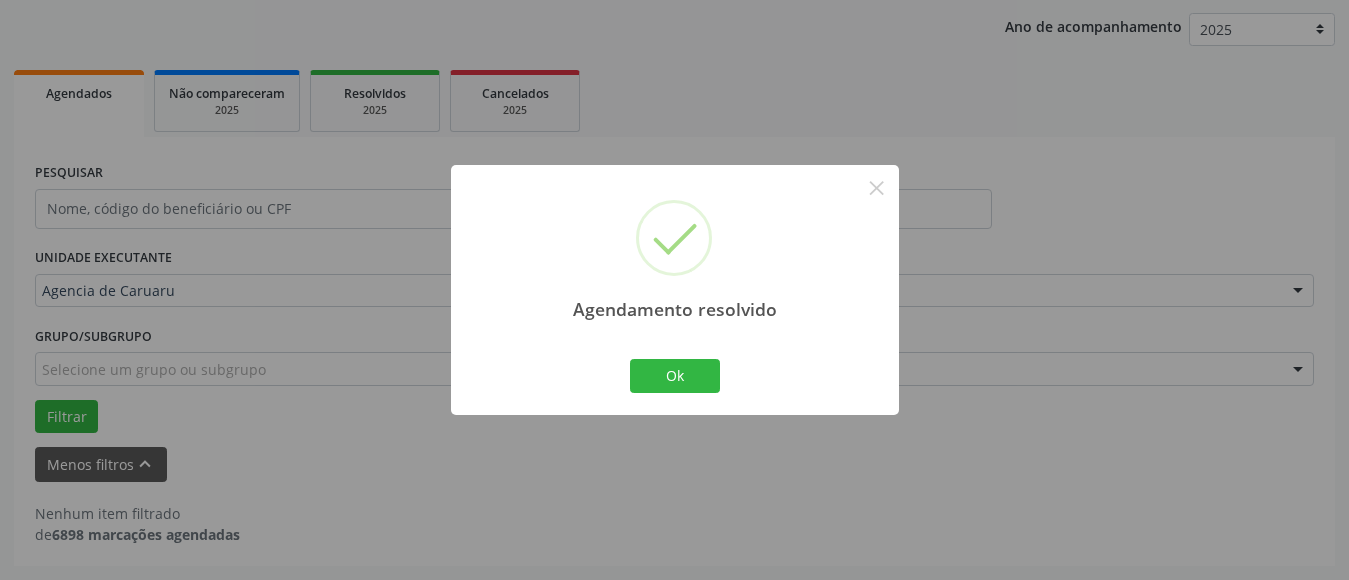 scroll, scrollTop: 229, scrollLeft: 0, axis: vertical 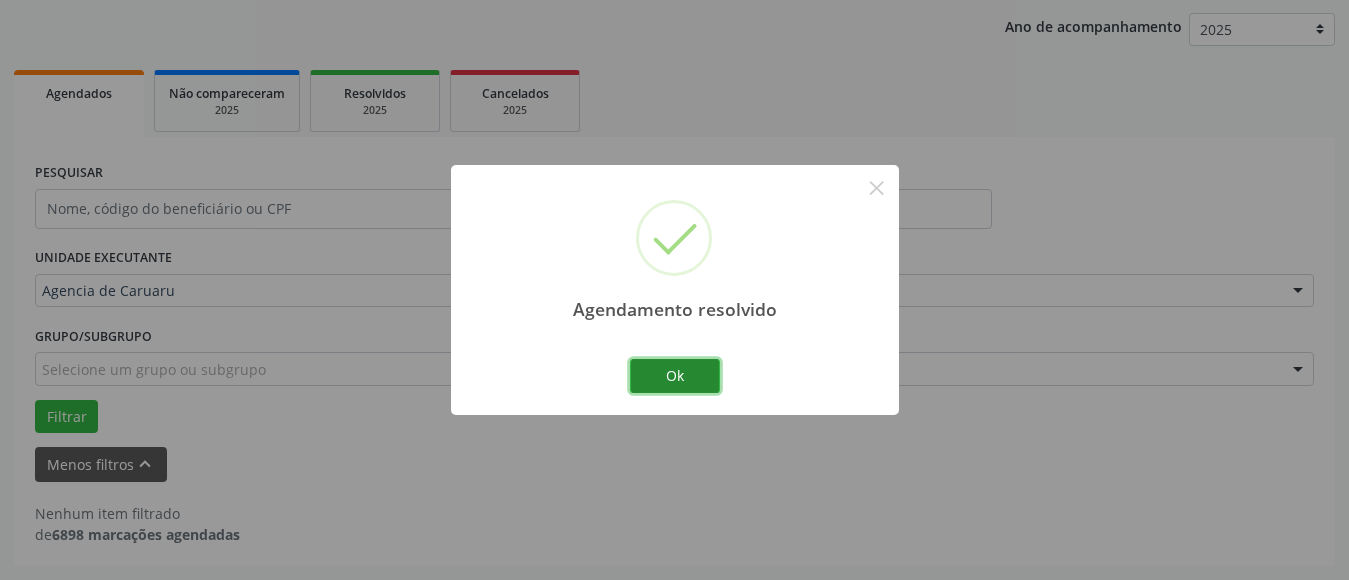 click on "Ok" at bounding box center [675, 376] 